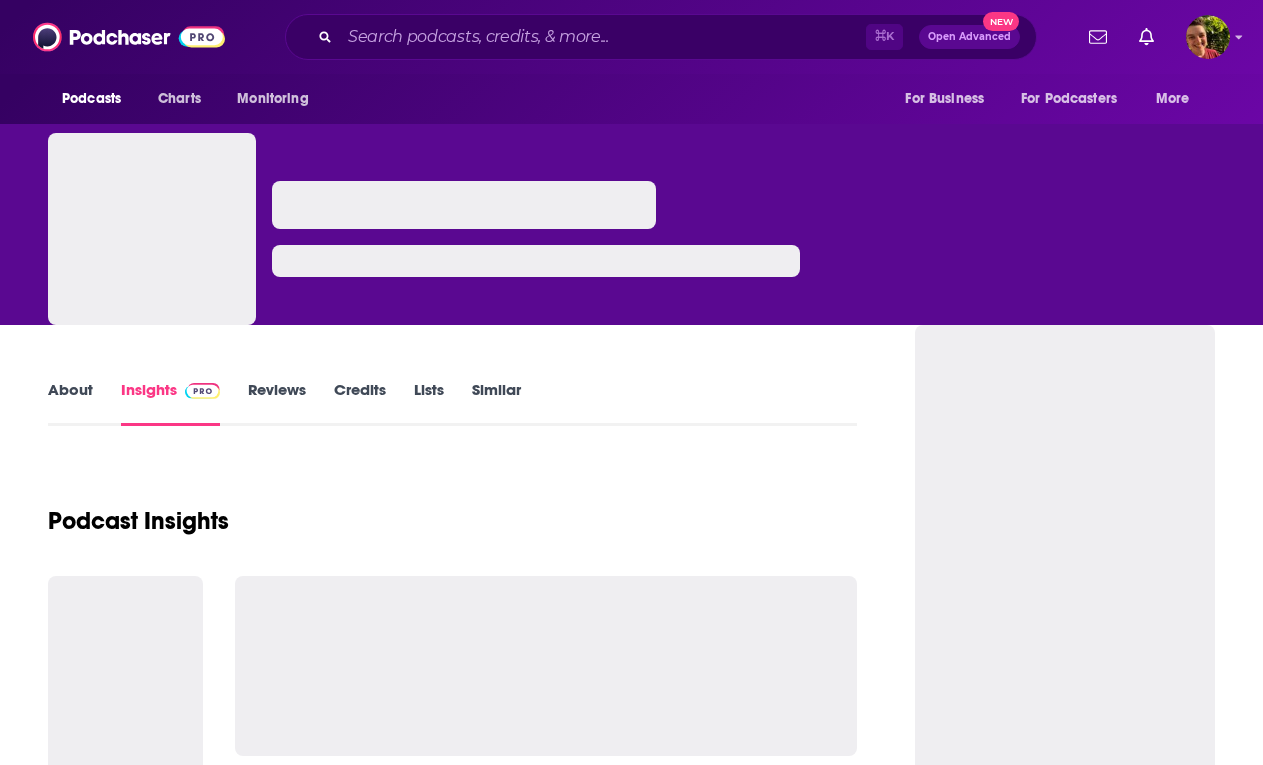 scroll, scrollTop: 0, scrollLeft: 0, axis: both 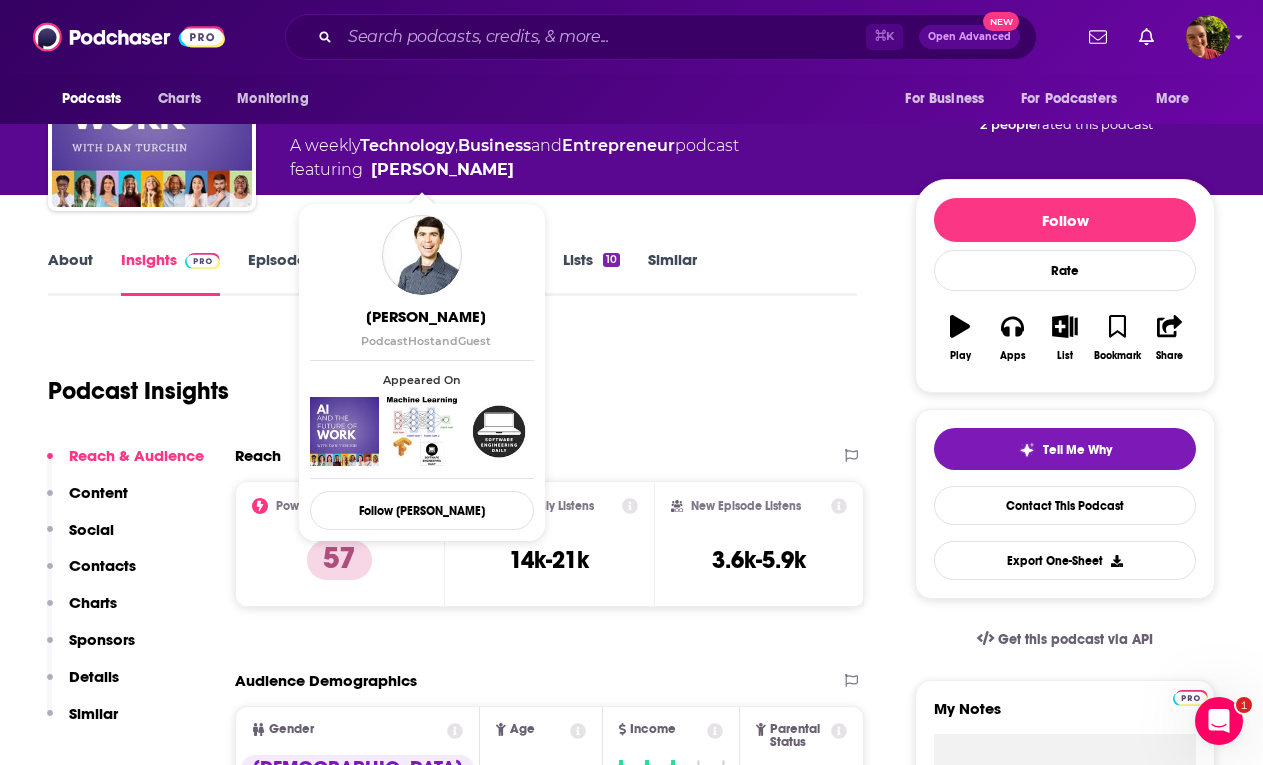 click on "Podcast Insights" at bounding box center [444, 379] 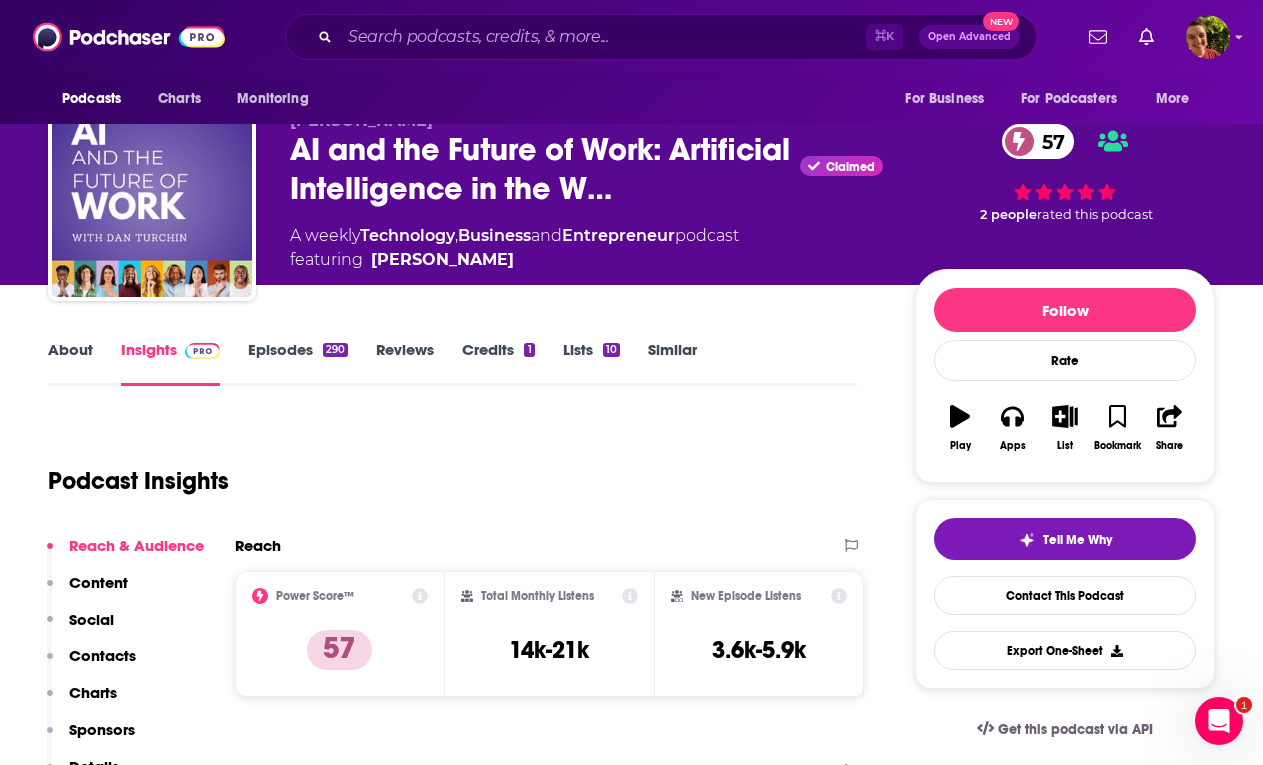 scroll, scrollTop: 0, scrollLeft: 0, axis: both 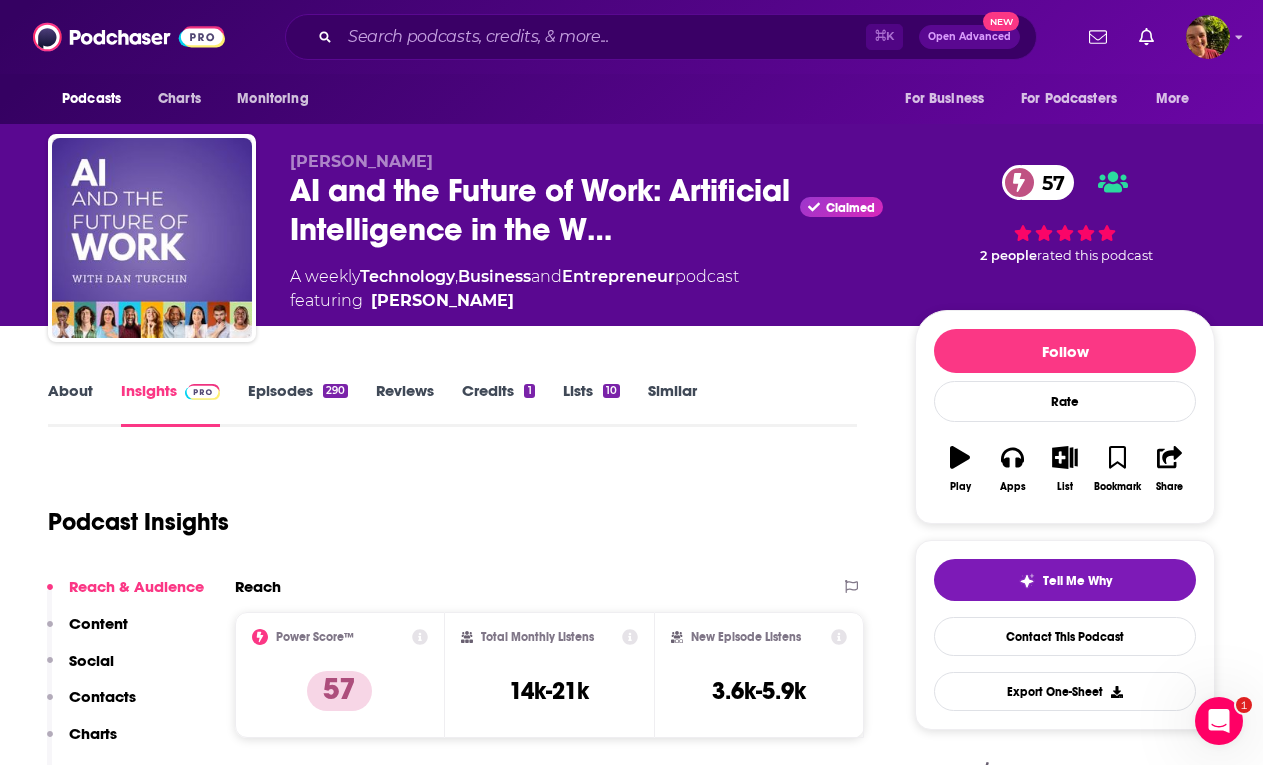 click on "⌘  K Open Advanced New" at bounding box center (661, 37) 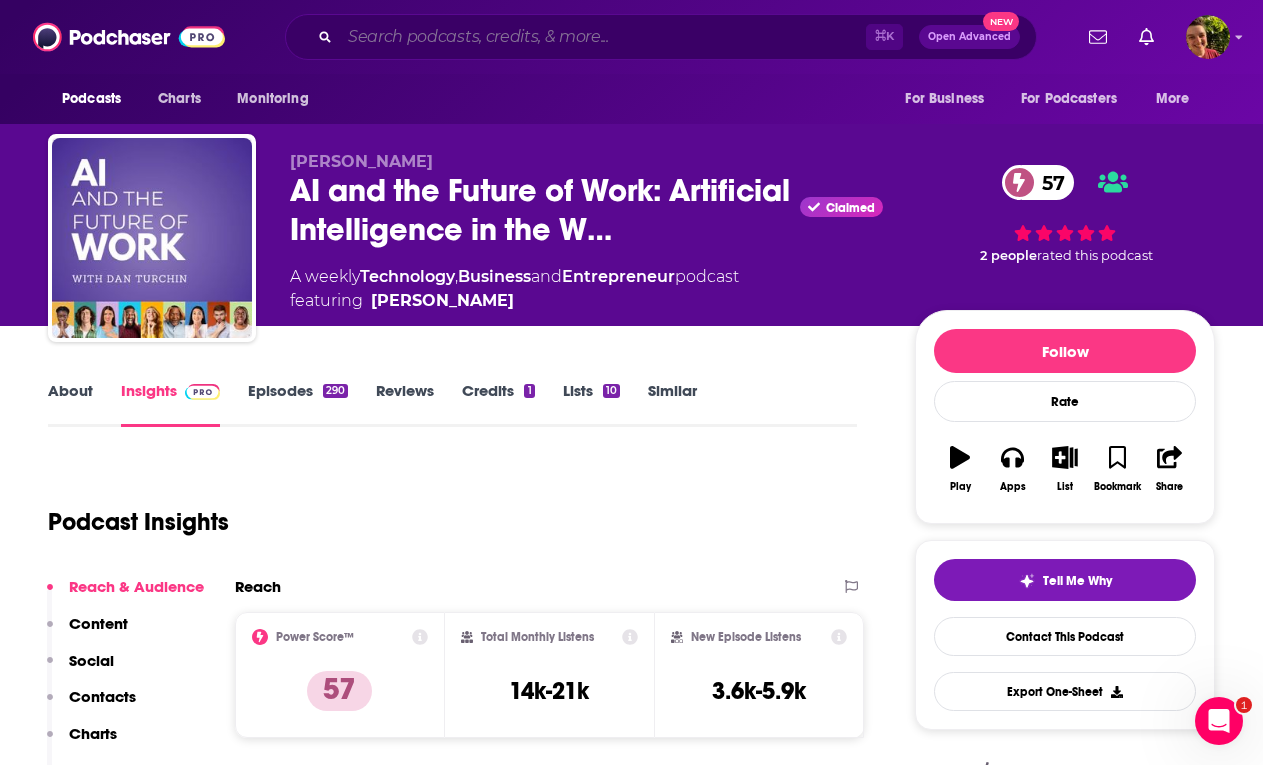 click at bounding box center (603, 37) 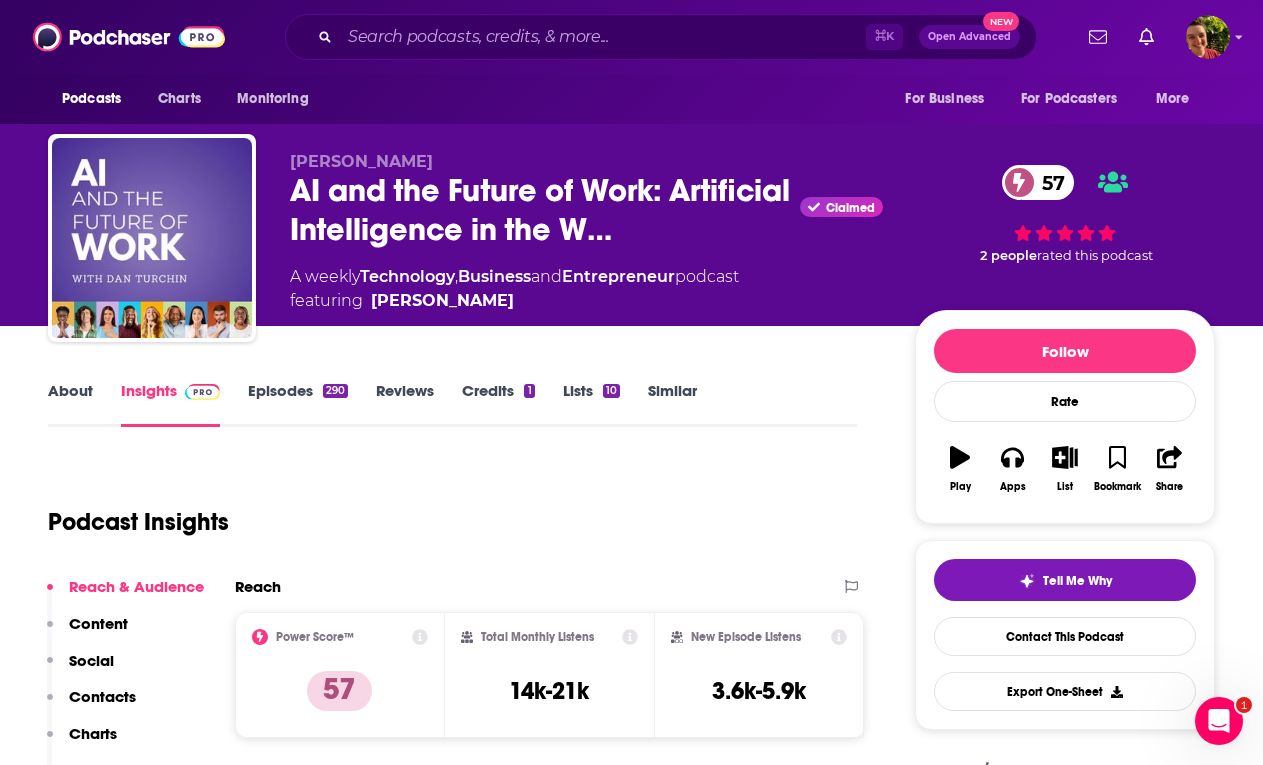 click on "Dan Turchin   AI and the Future of Work: Artificial Intelligence in the W… Claimed 57 A   weekly  Technology ,  Business  and  Entrepreneur  podcast  featuring  Dan Turchin 57   2   people  rated this podcast" at bounding box center [752, 242] 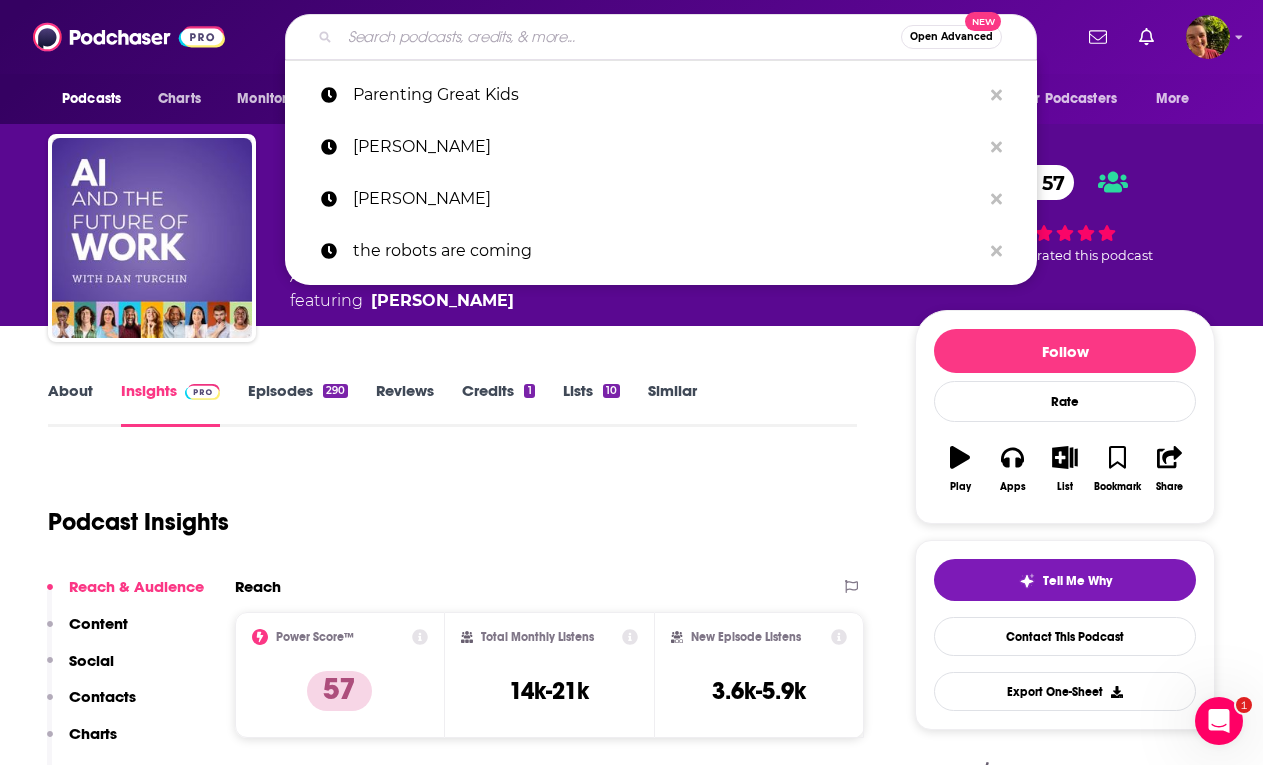 click at bounding box center (620, 37) 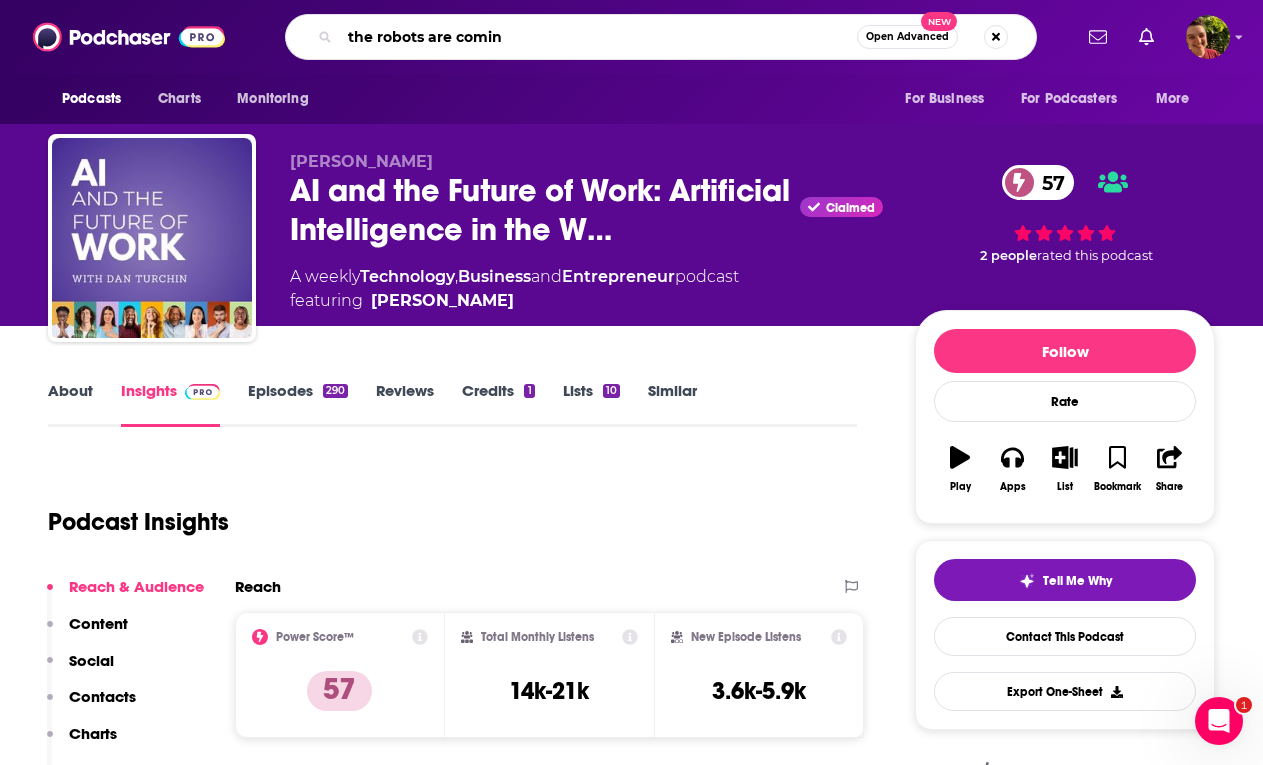 type on "the robots are coming" 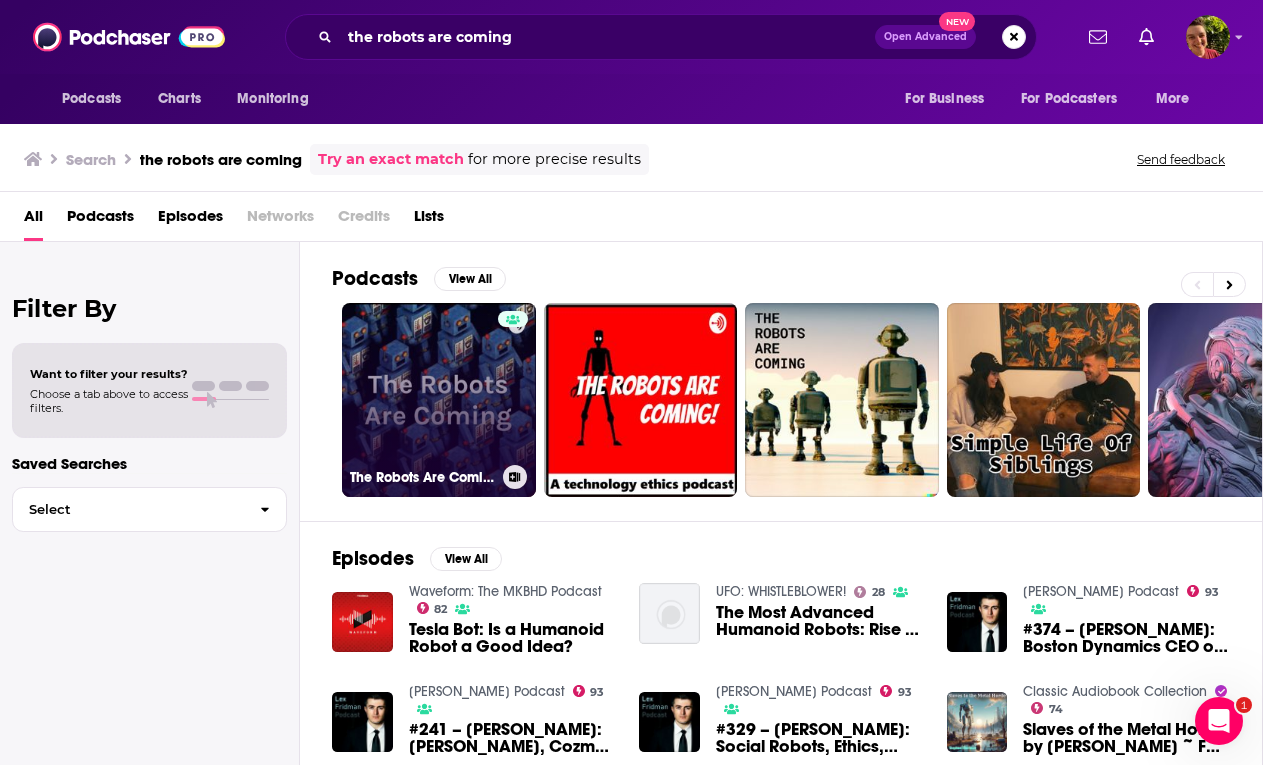 click on "The Robots Are Coming" at bounding box center [439, 400] 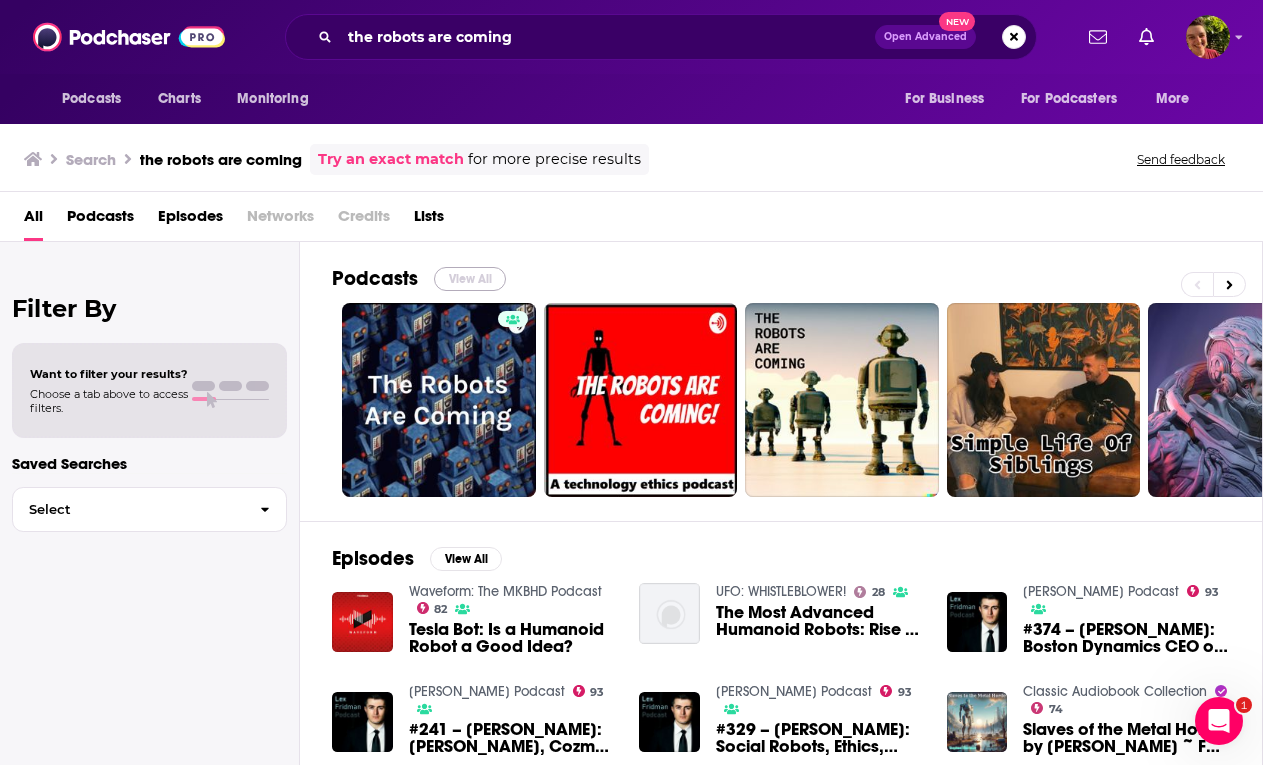 click on "View All" at bounding box center [470, 279] 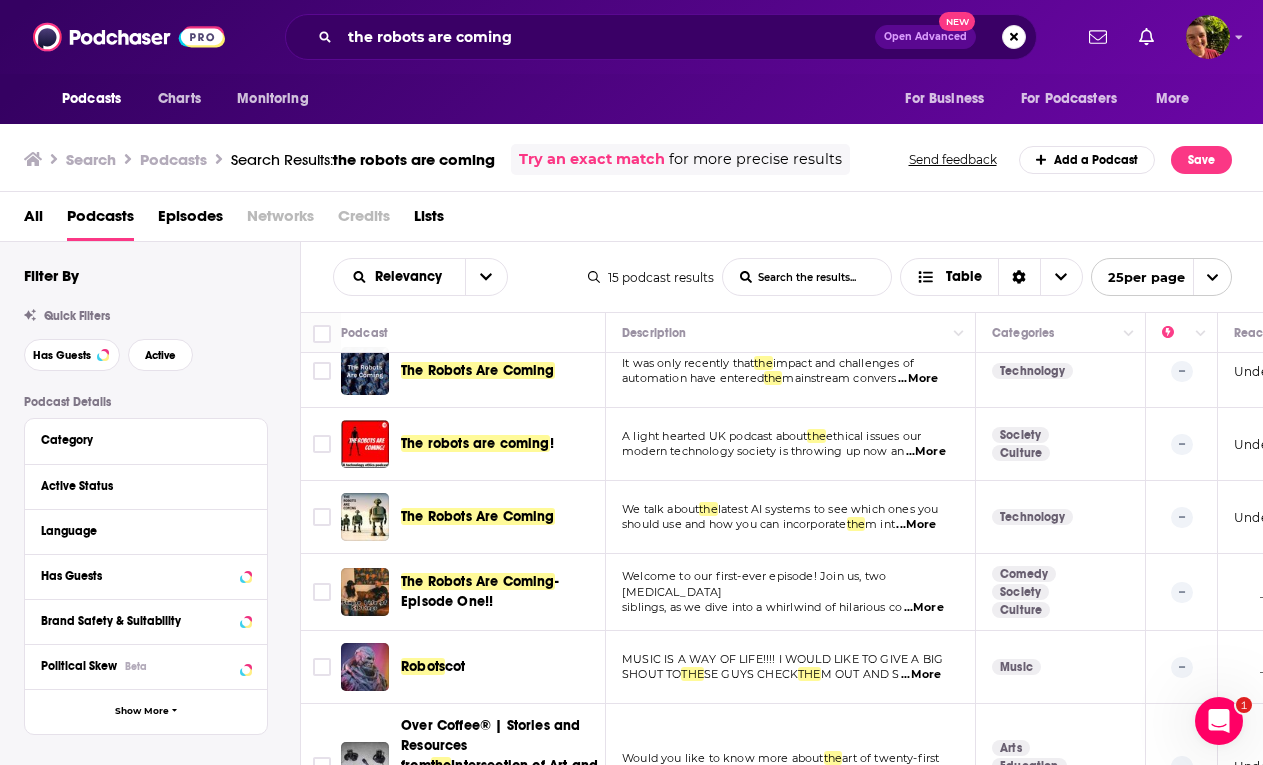 scroll, scrollTop: 0, scrollLeft: 0, axis: both 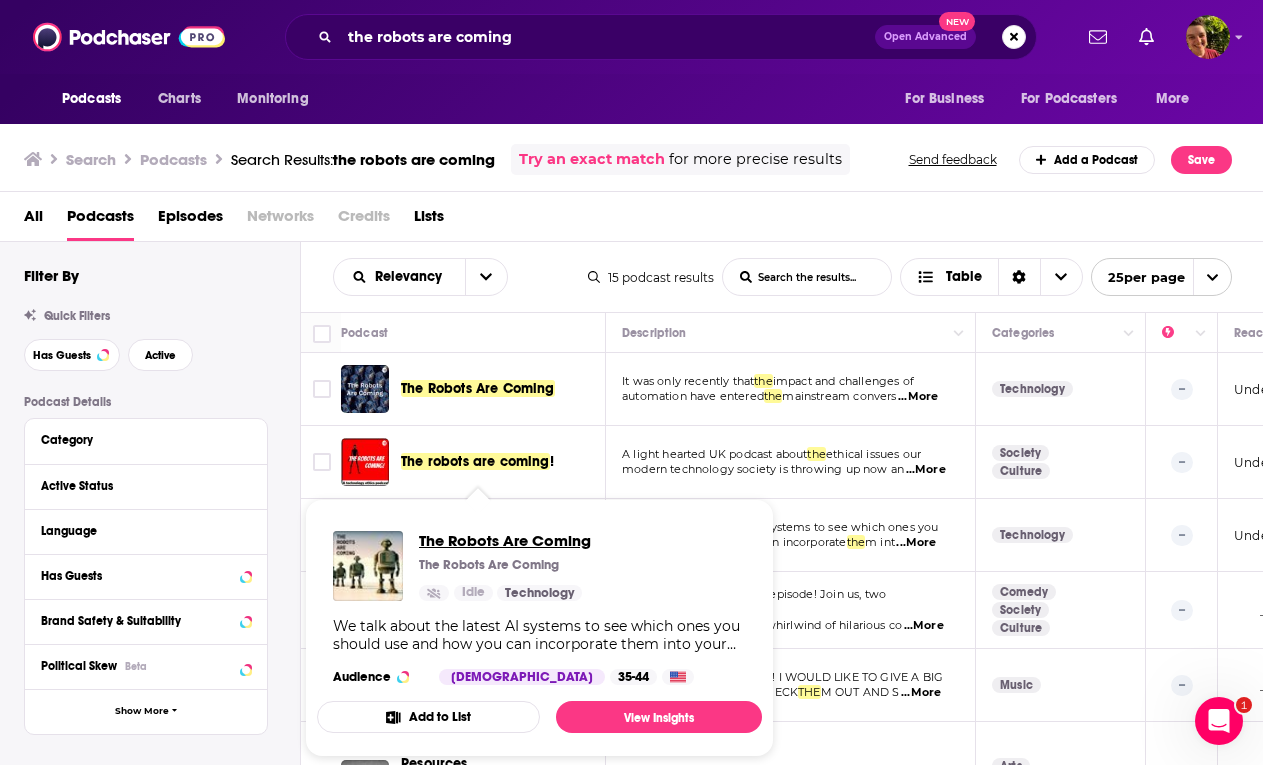 click on "The Robots Are Coming" at bounding box center [505, 540] 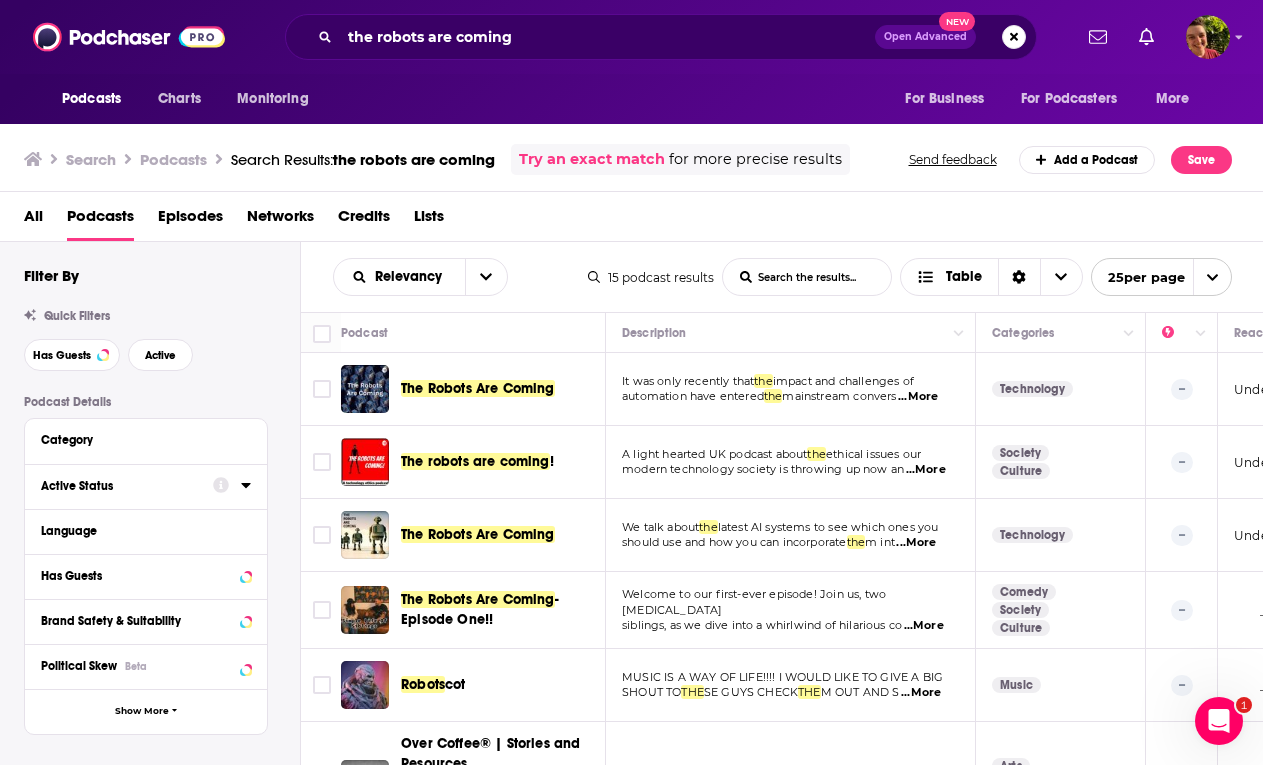 click on "Active Status" at bounding box center (120, 486) 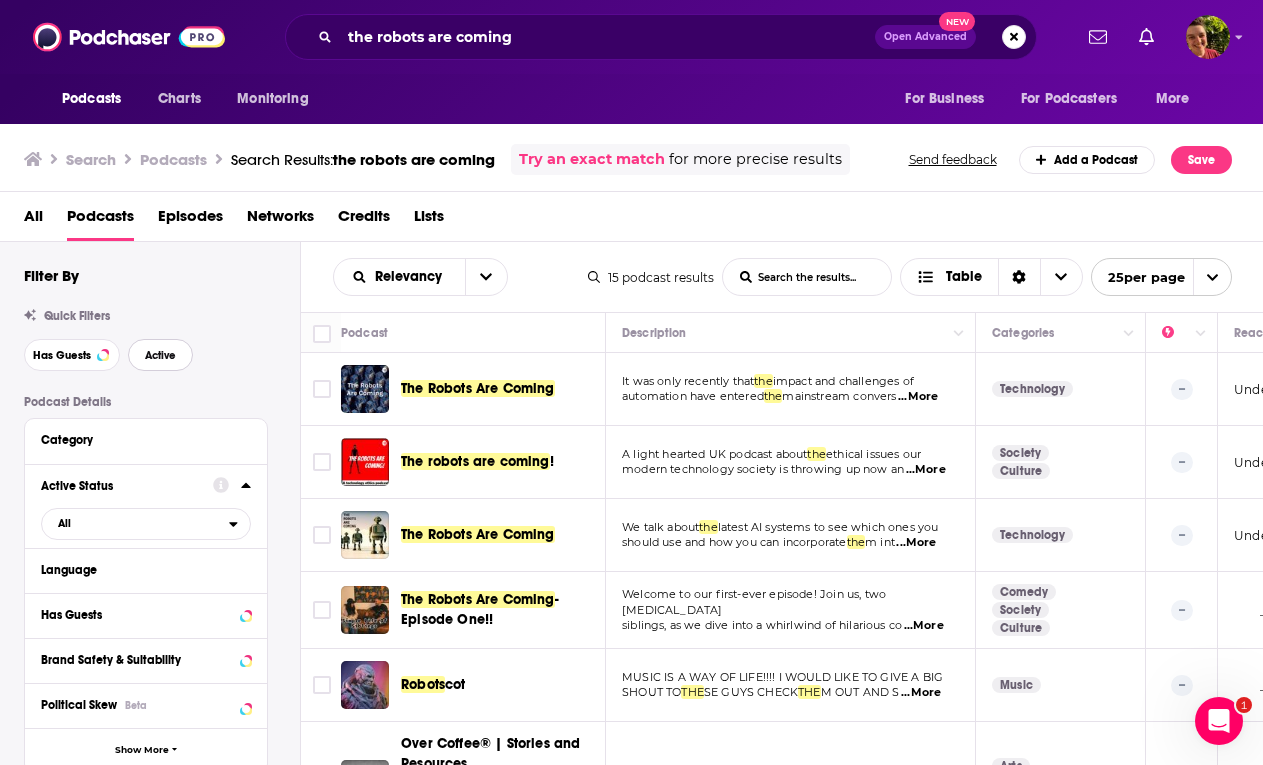 click on "Active" at bounding box center [160, 355] 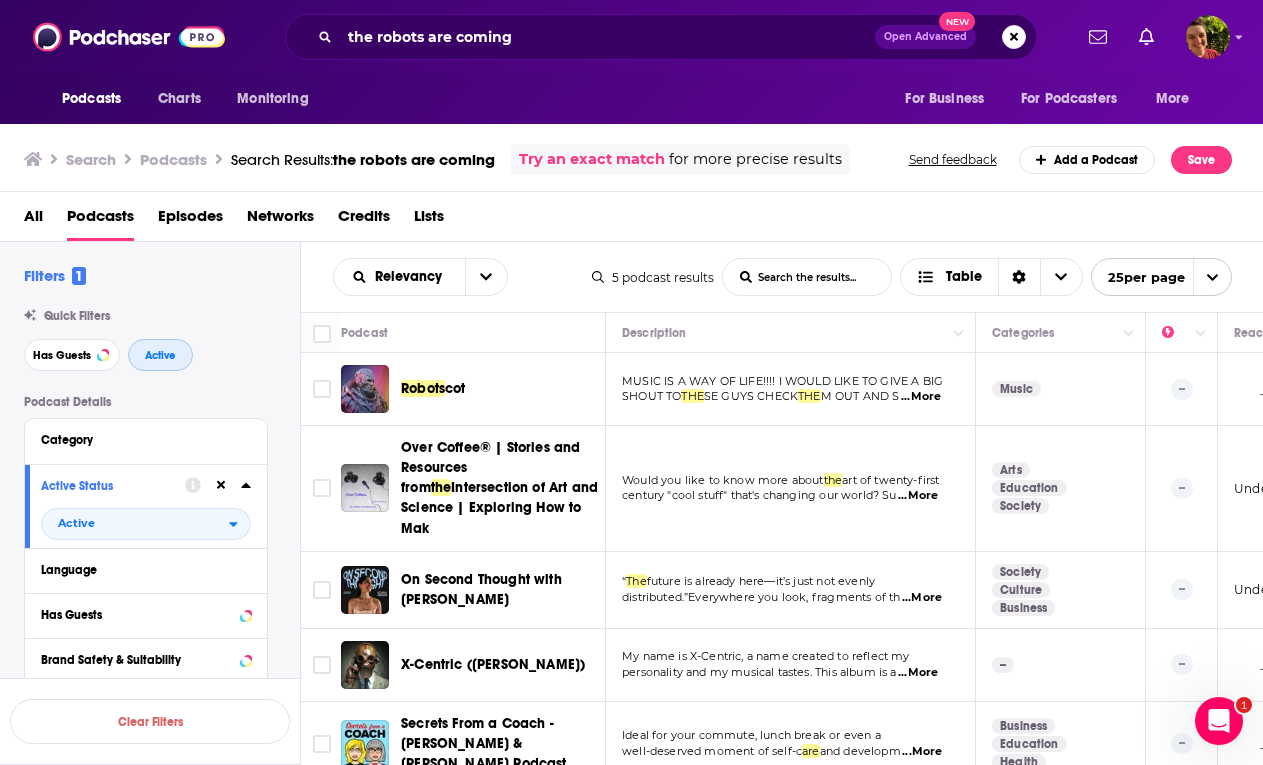 scroll, scrollTop: 13, scrollLeft: 0, axis: vertical 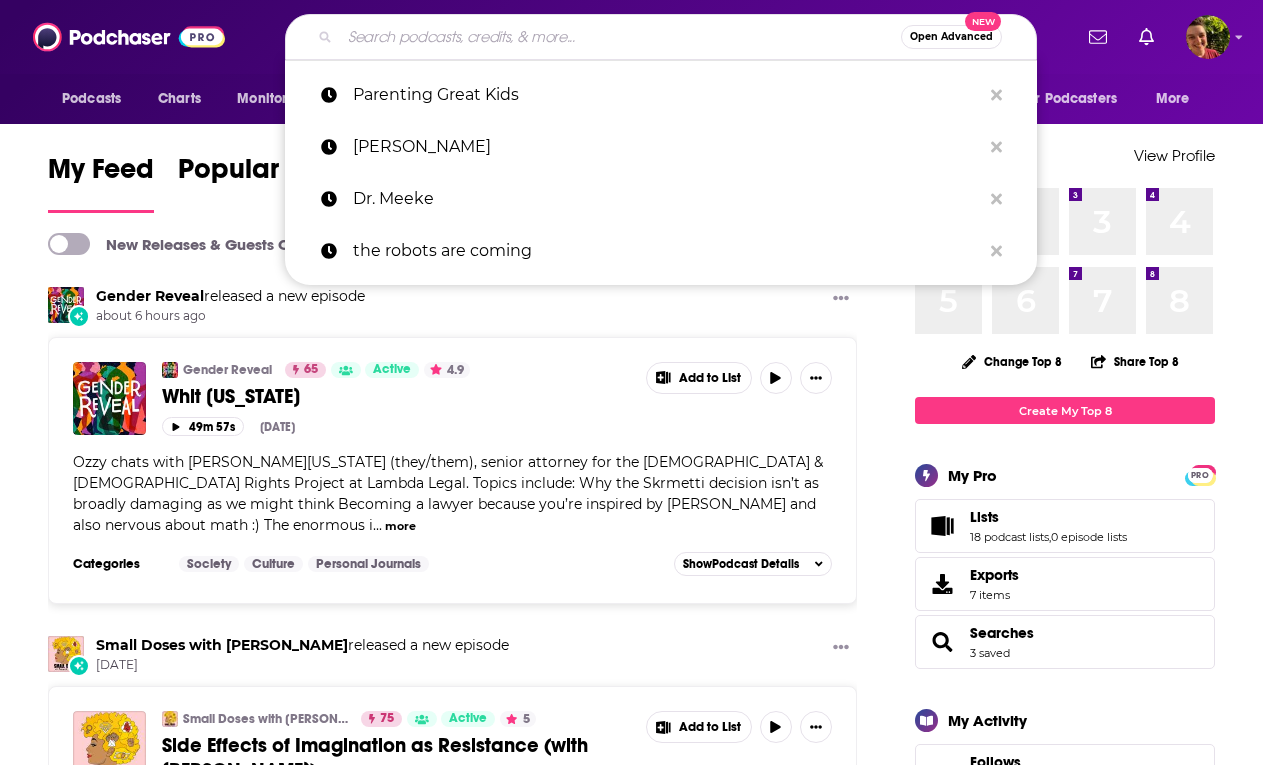 click at bounding box center [620, 37] 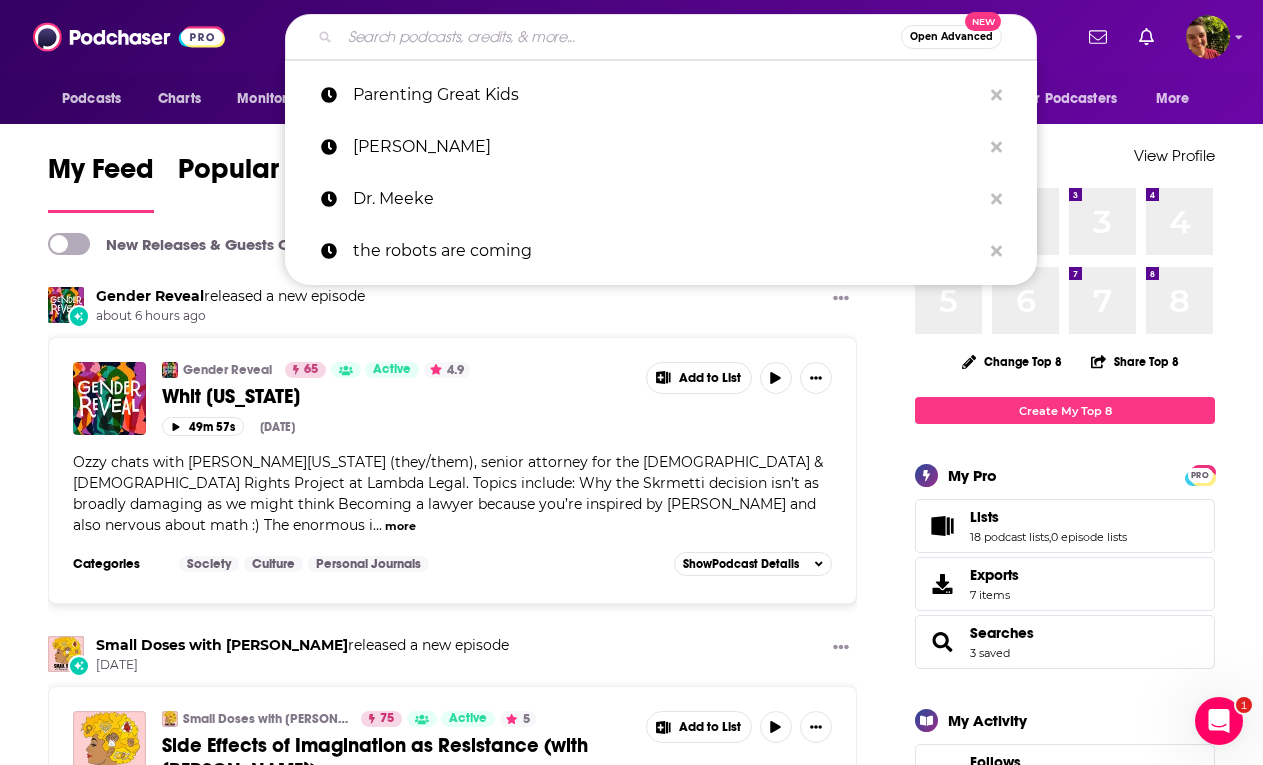 scroll, scrollTop: 0, scrollLeft: 0, axis: both 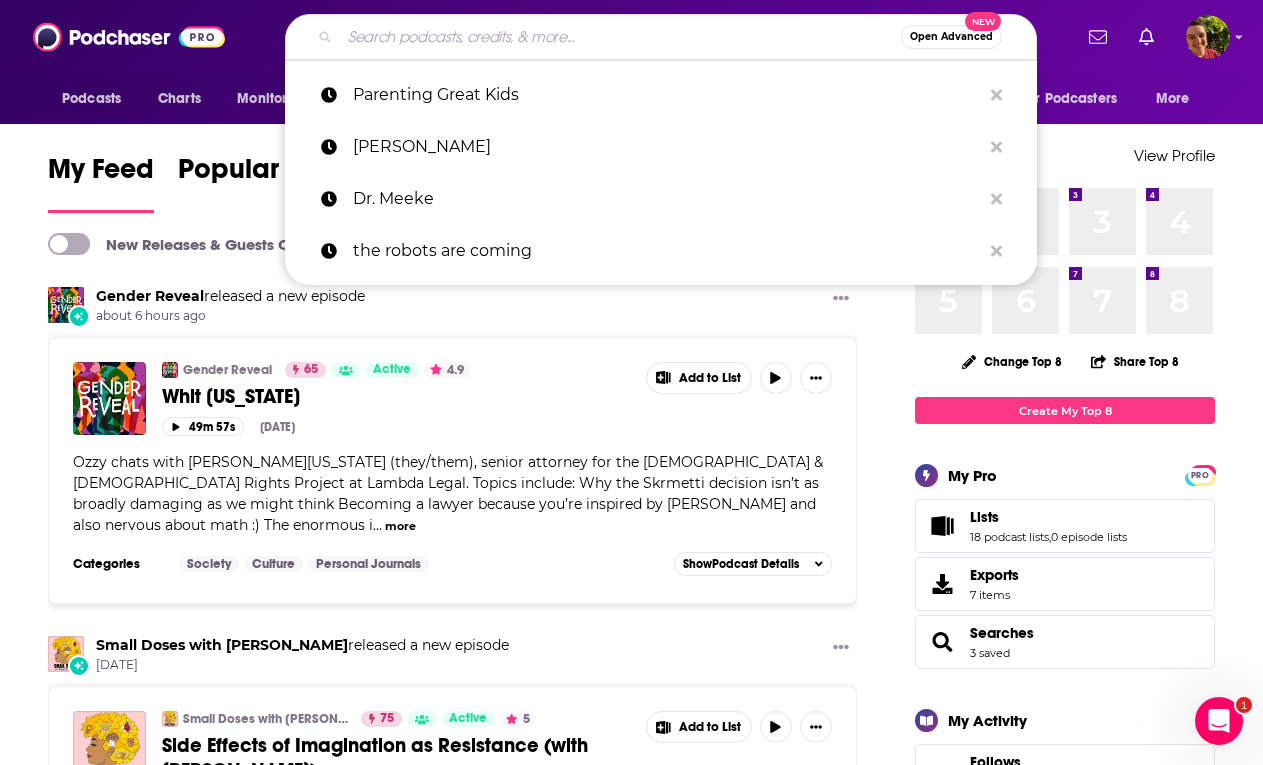 click at bounding box center (620, 37) 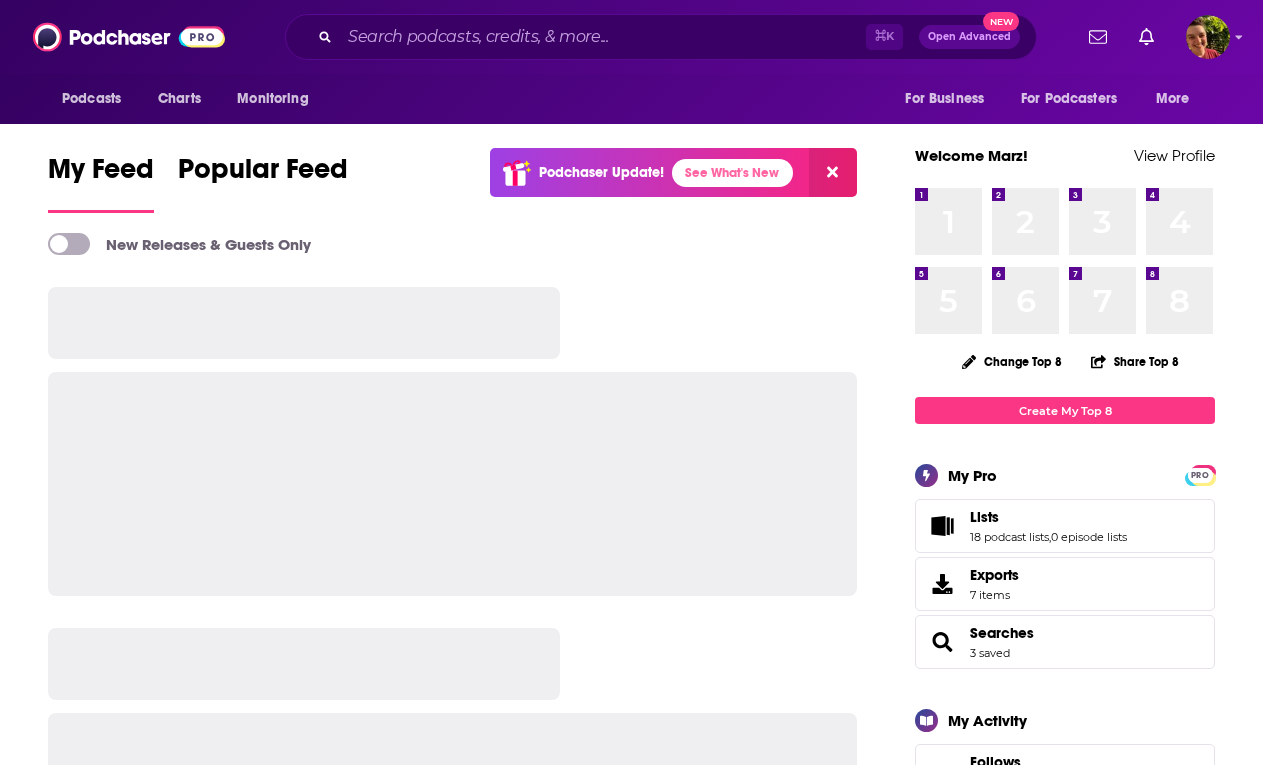 scroll, scrollTop: 0, scrollLeft: 0, axis: both 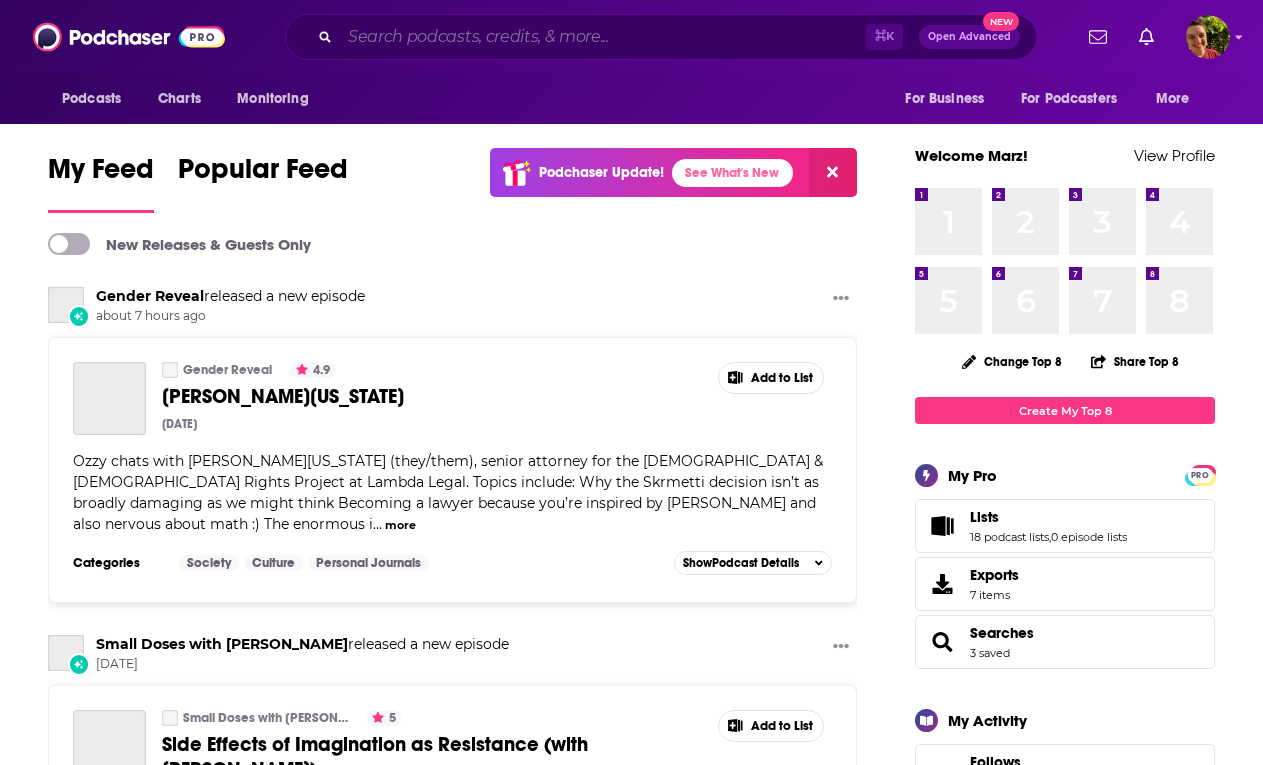 click at bounding box center [603, 37] 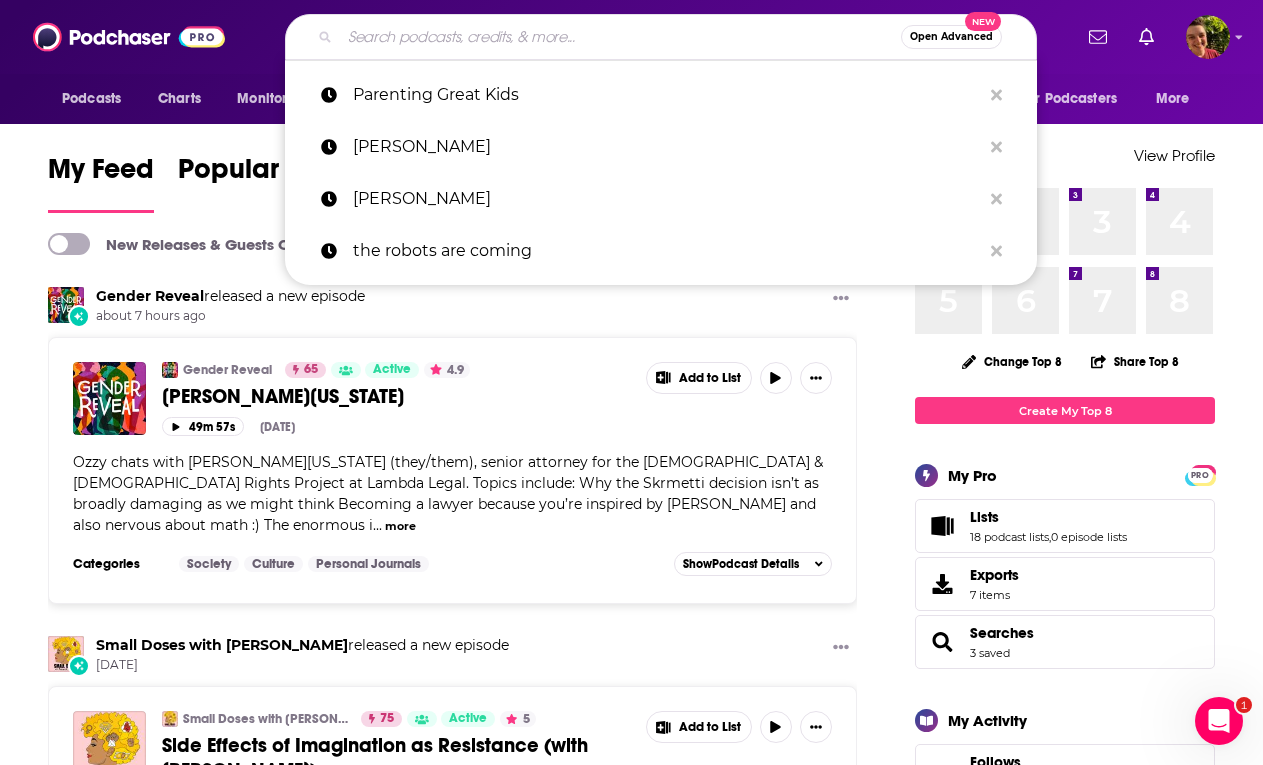 scroll, scrollTop: 0, scrollLeft: 0, axis: both 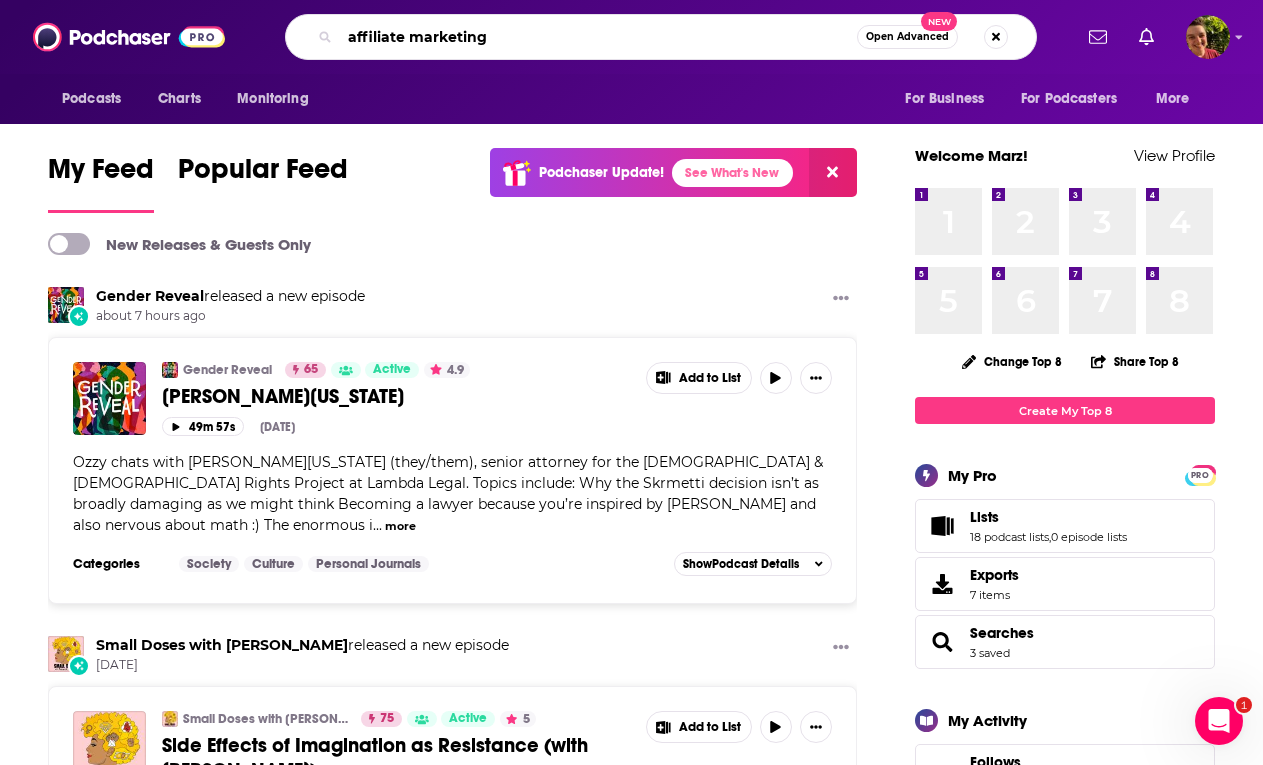 type on "affiliate marketing" 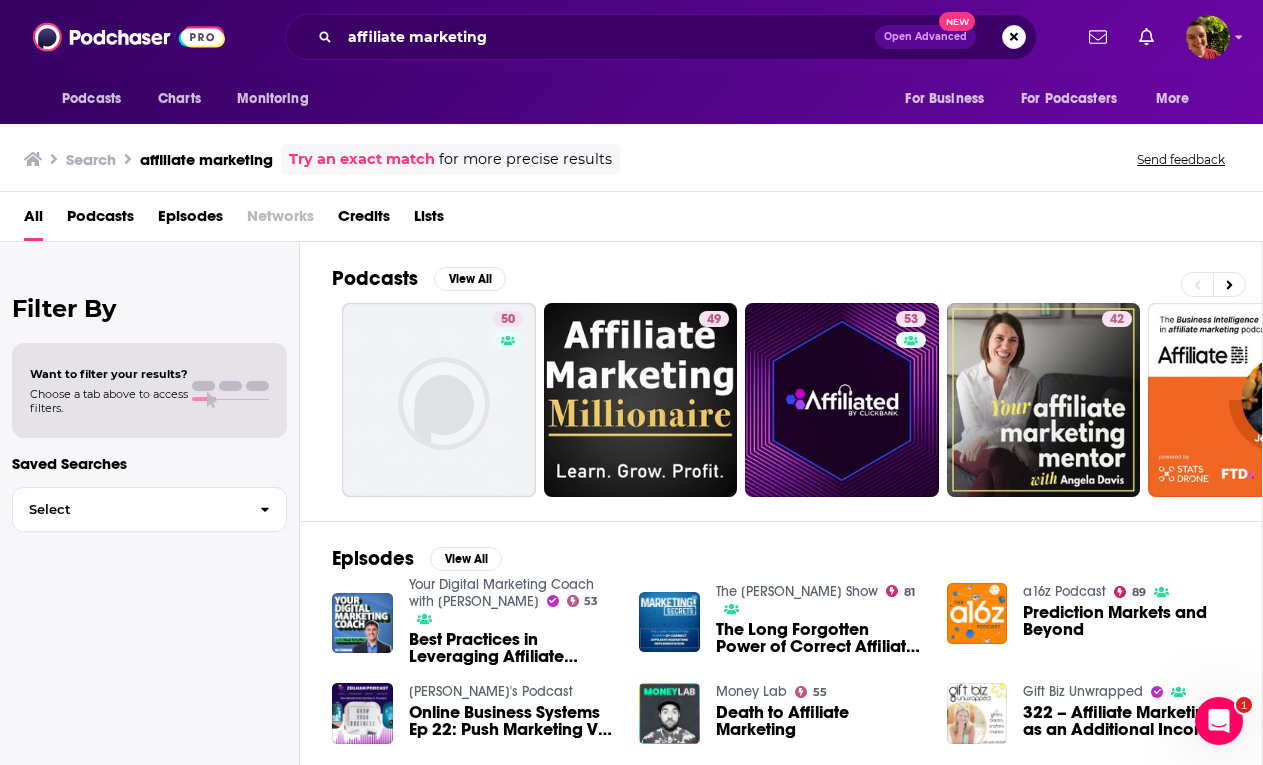 click on "Podcasts" at bounding box center (100, 220) 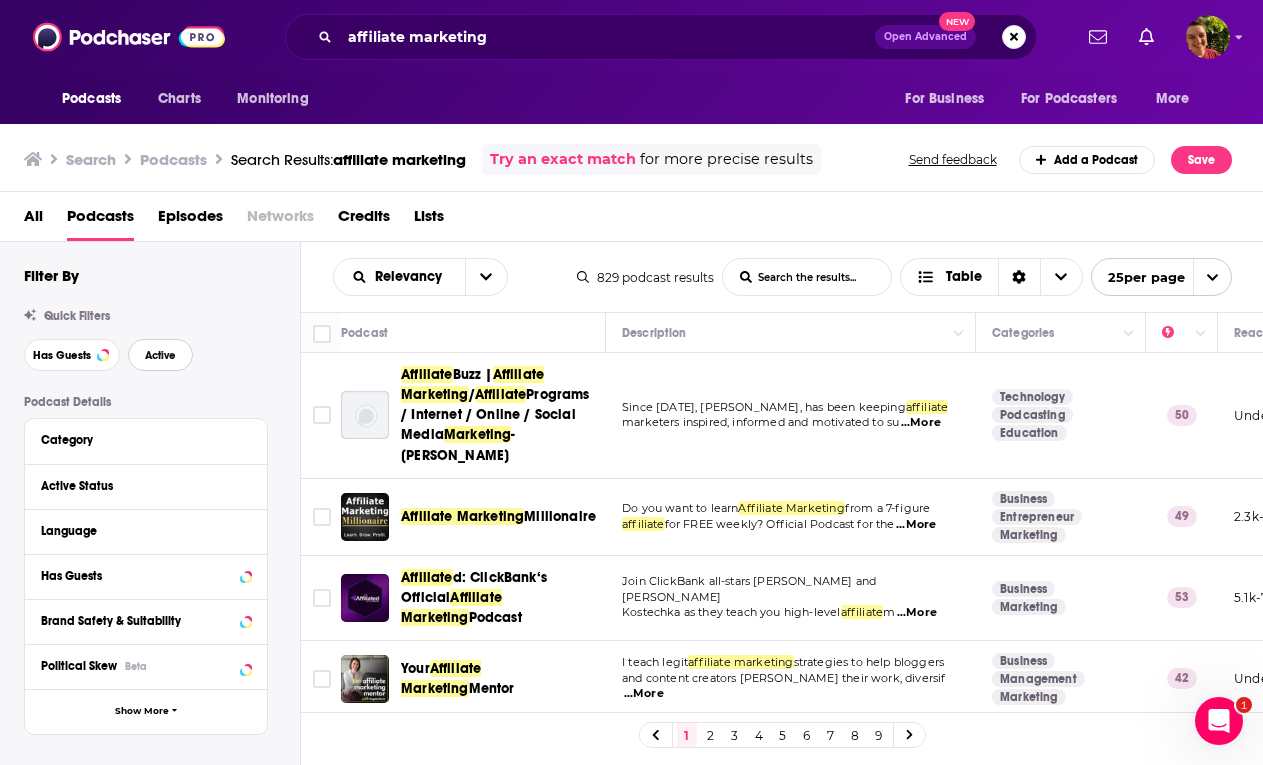 click on "Active" at bounding box center (160, 355) 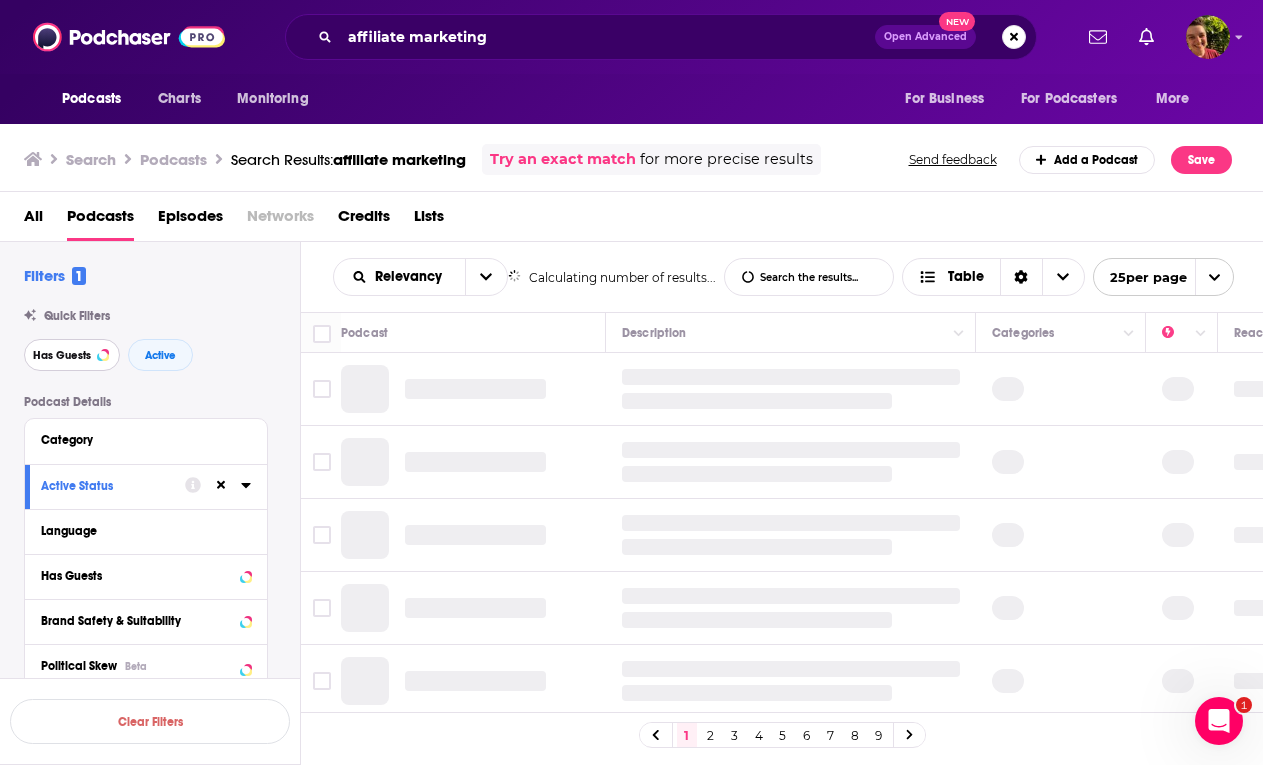 click on "Has Guests" at bounding box center [62, 355] 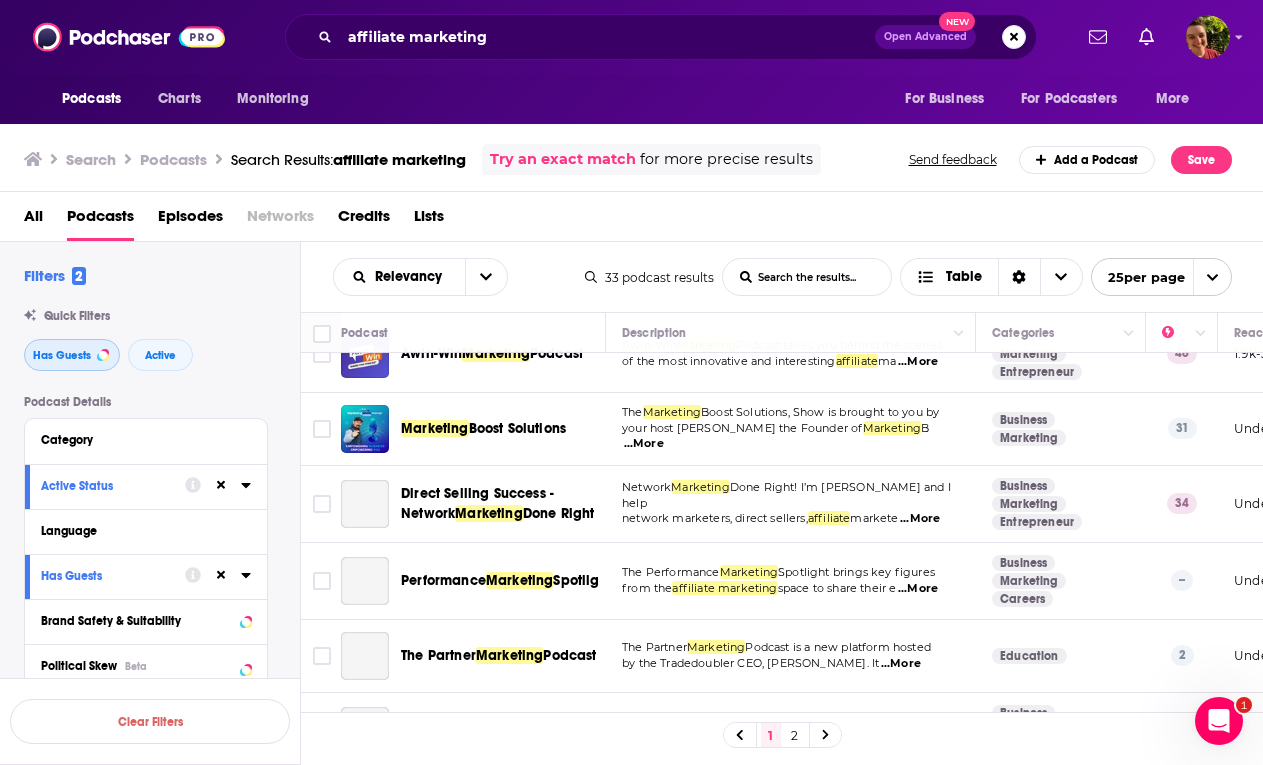 scroll, scrollTop: 859, scrollLeft: 0, axis: vertical 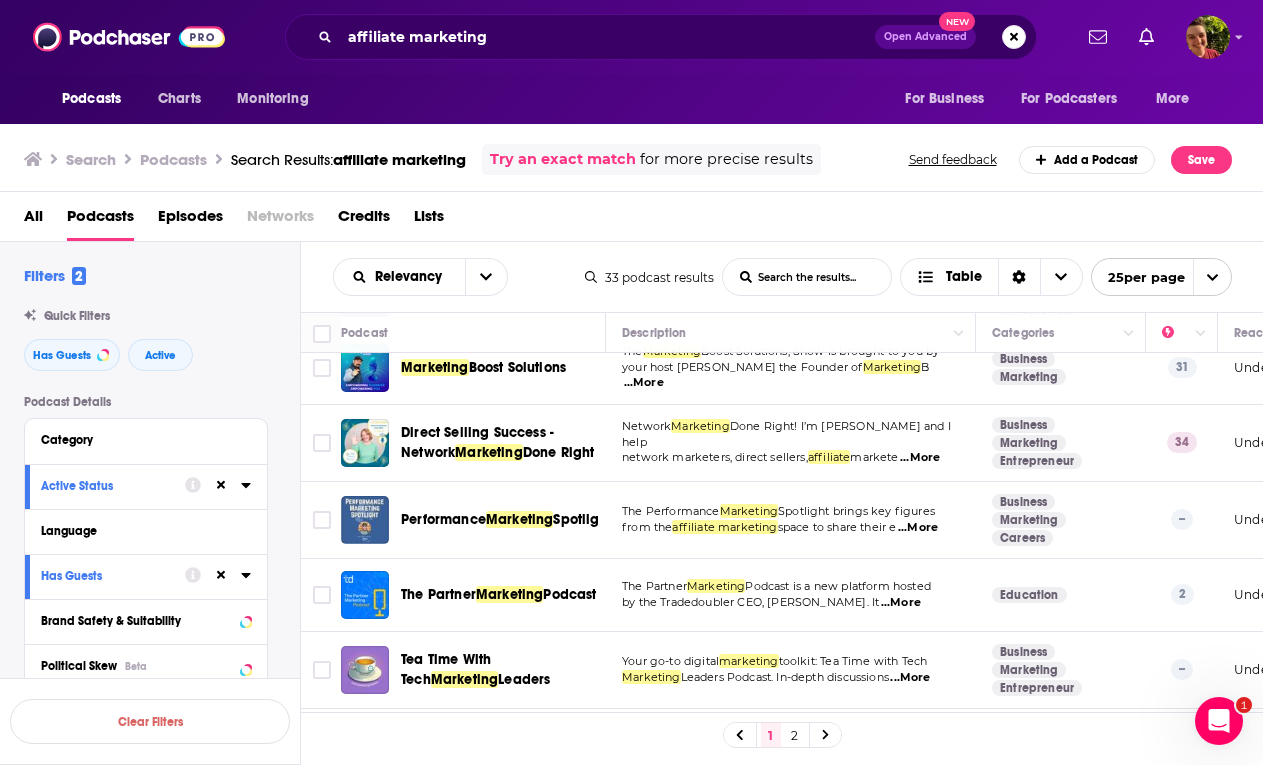 click on "Podcasts" at bounding box center (173, 159) 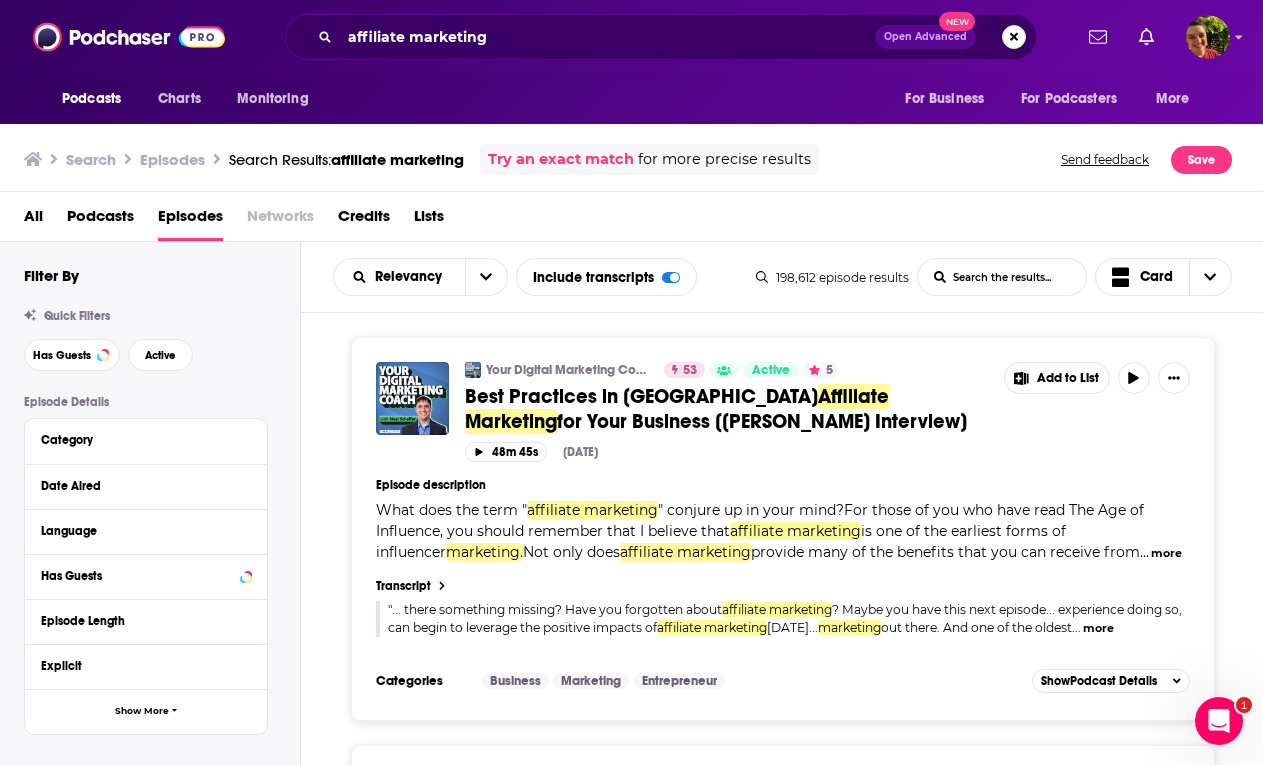 scroll, scrollTop: 143, scrollLeft: 0, axis: vertical 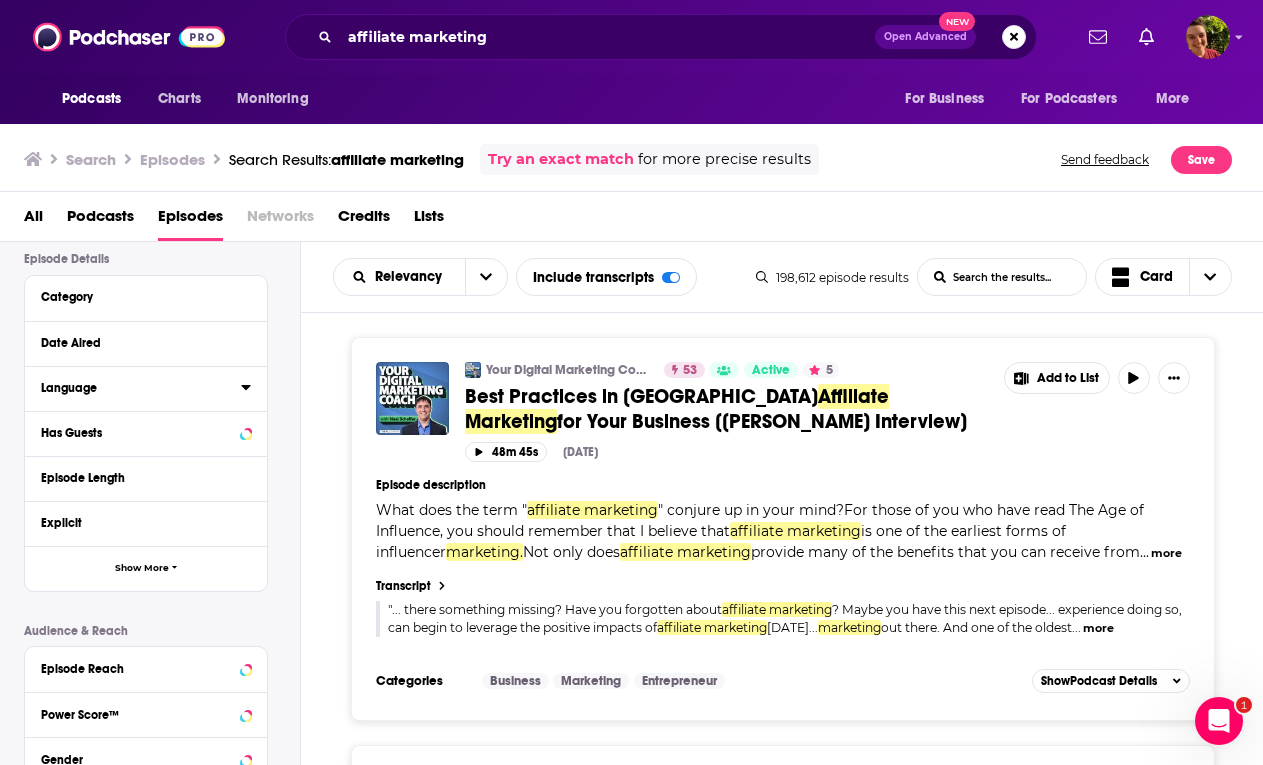 click on "Language" at bounding box center [134, 388] 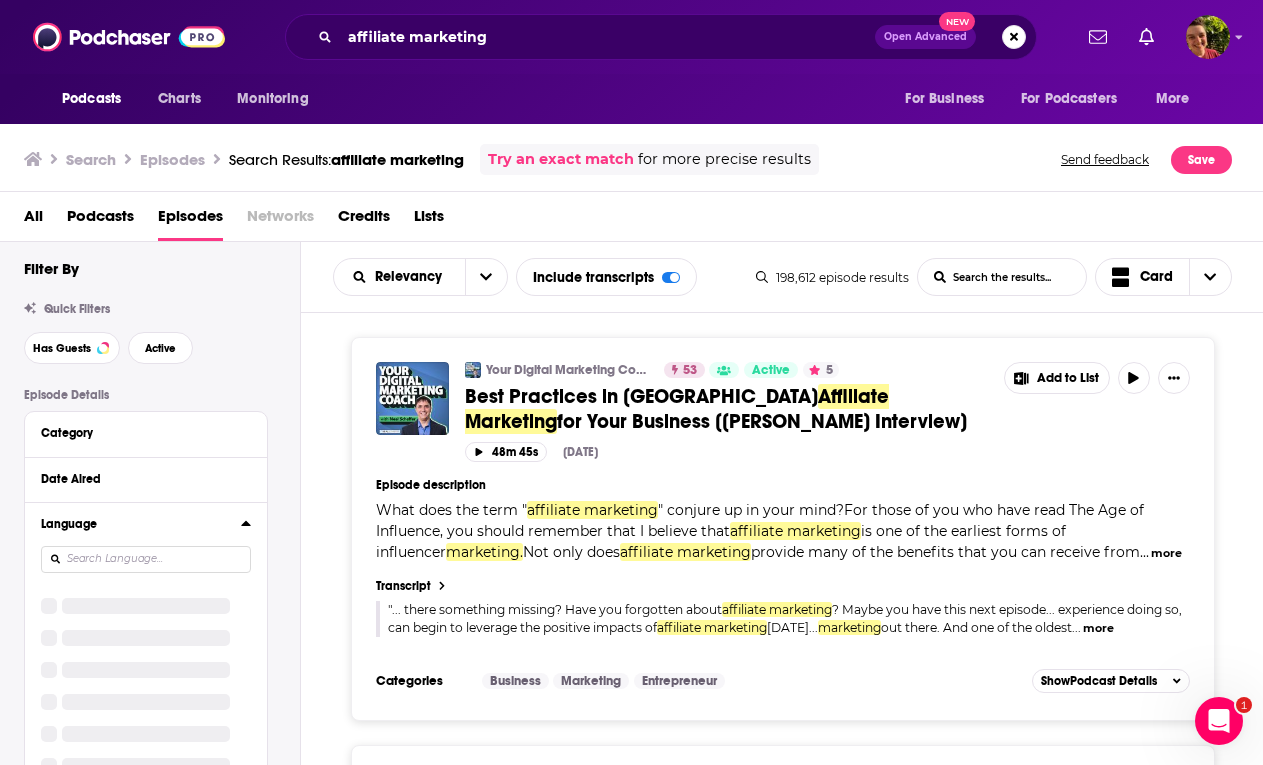 scroll, scrollTop: 0, scrollLeft: 0, axis: both 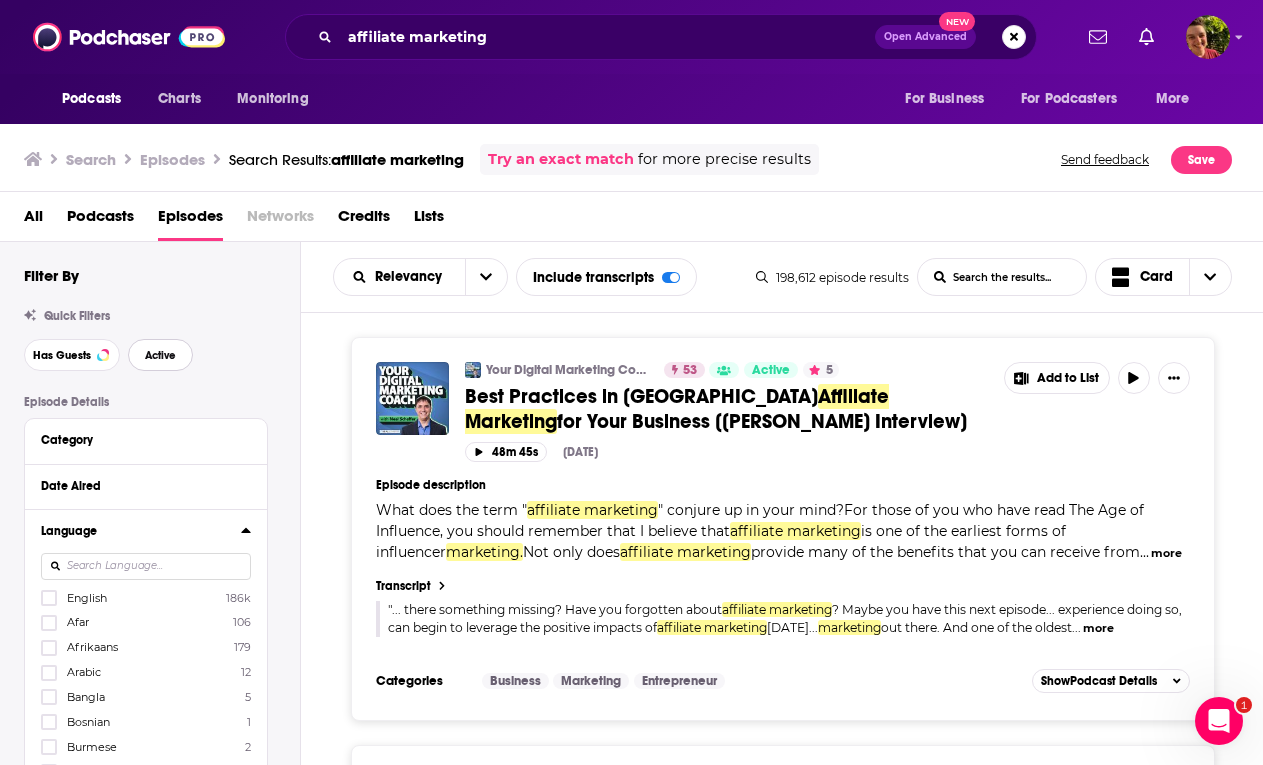 click on "Active" at bounding box center [160, 355] 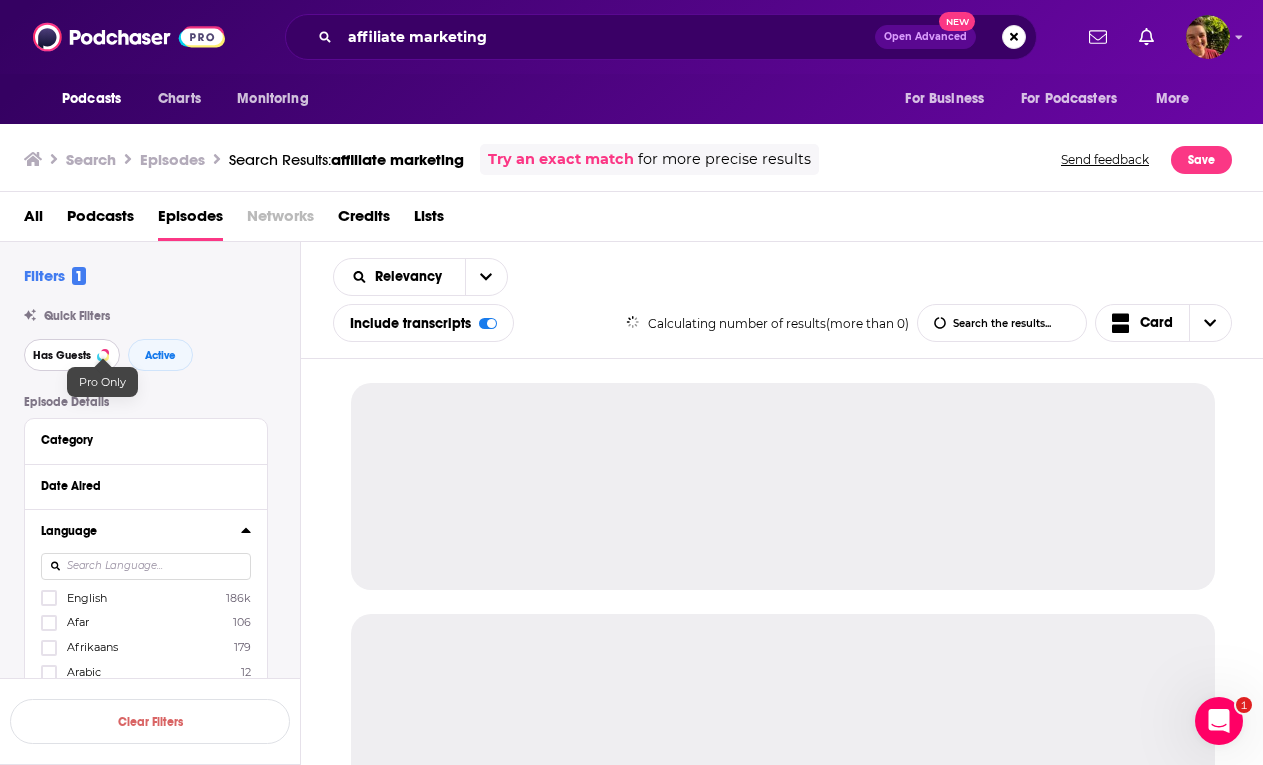click on "Has Guests" at bounding box center (62, 355) 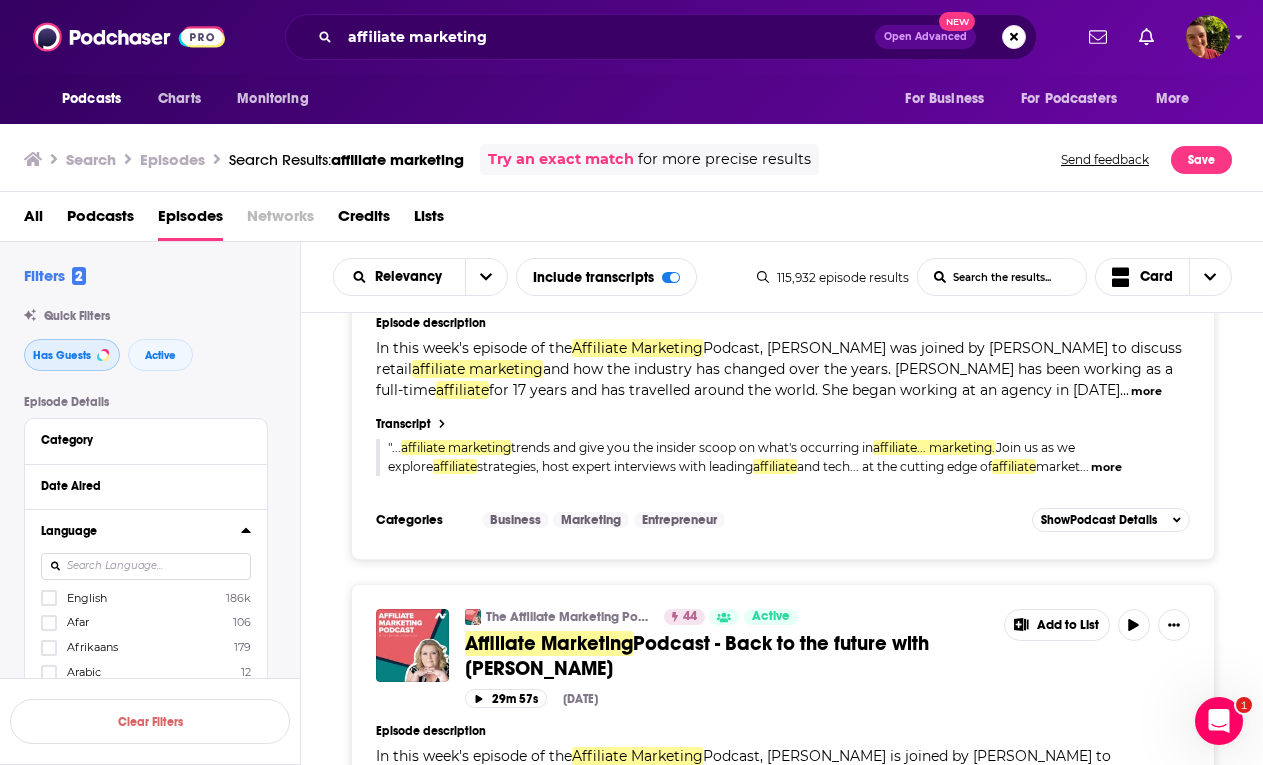 scroll, scrollTop: 2661, scrollLeft: 0, axis: vertical 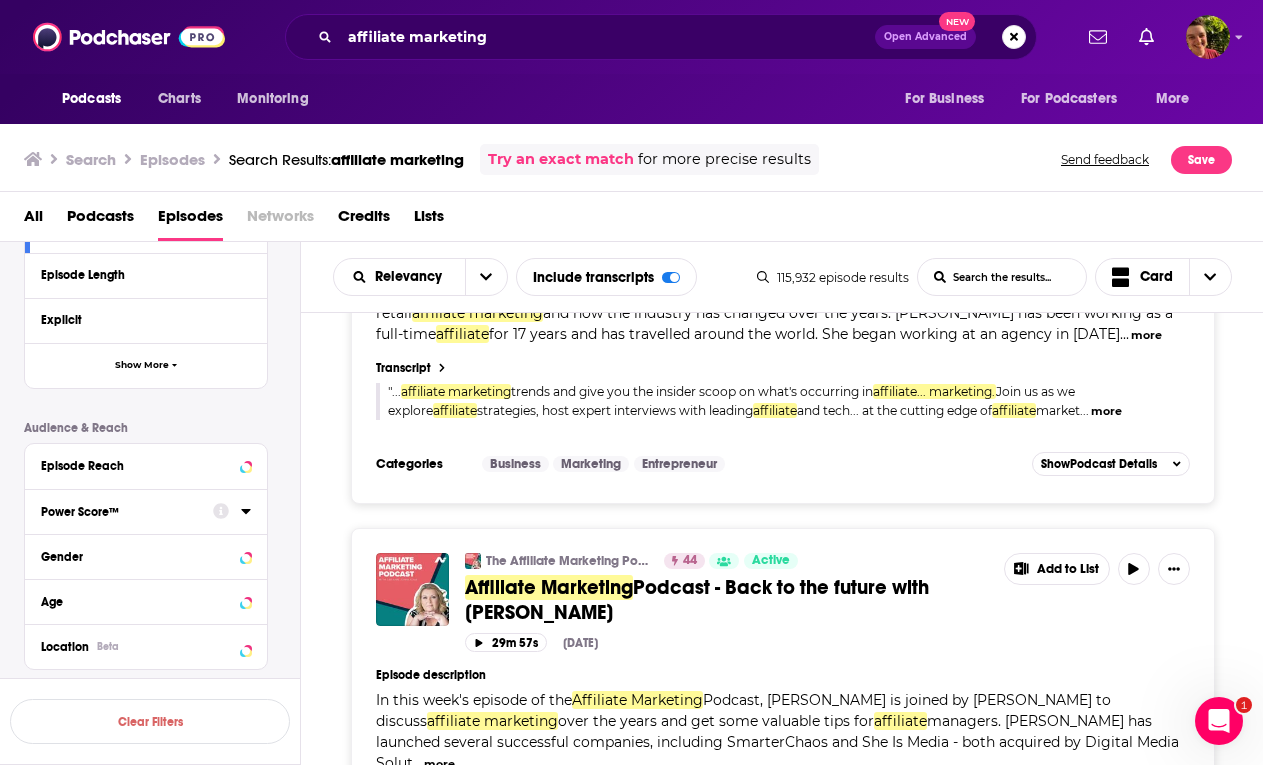 click on "Power Score™" at bounding box center [127, 510] 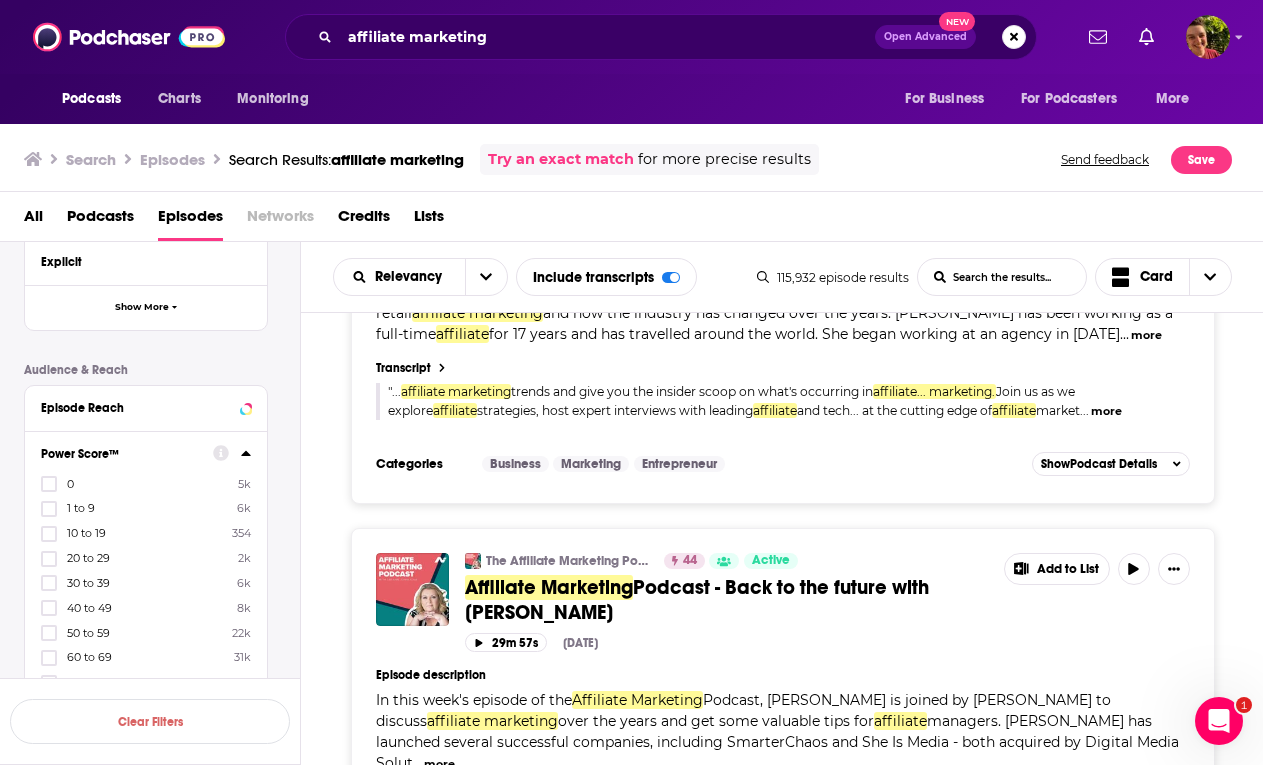 scroll, scrollTop: 812, scrollLeft: 0, axis: vertical 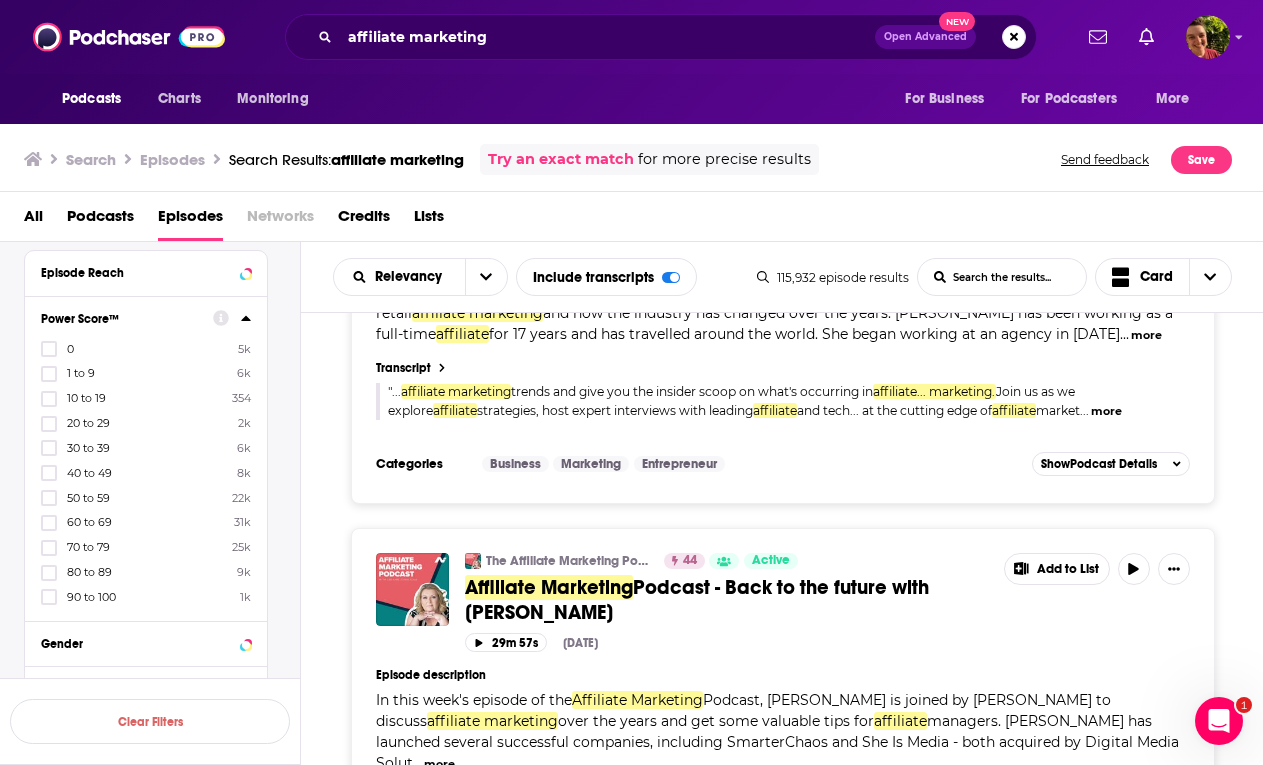 click on "50 to 59" at bounding box center [88, 498] 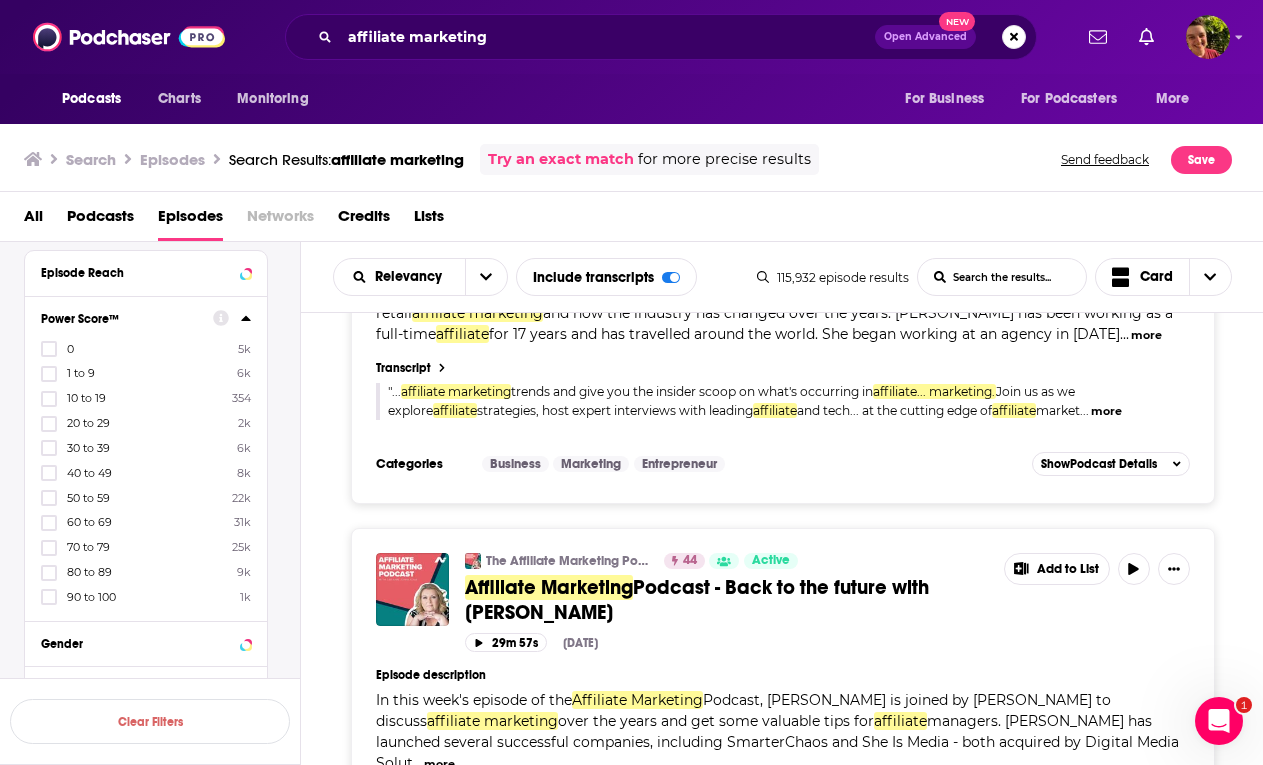 click at bounding box center (49, 504) 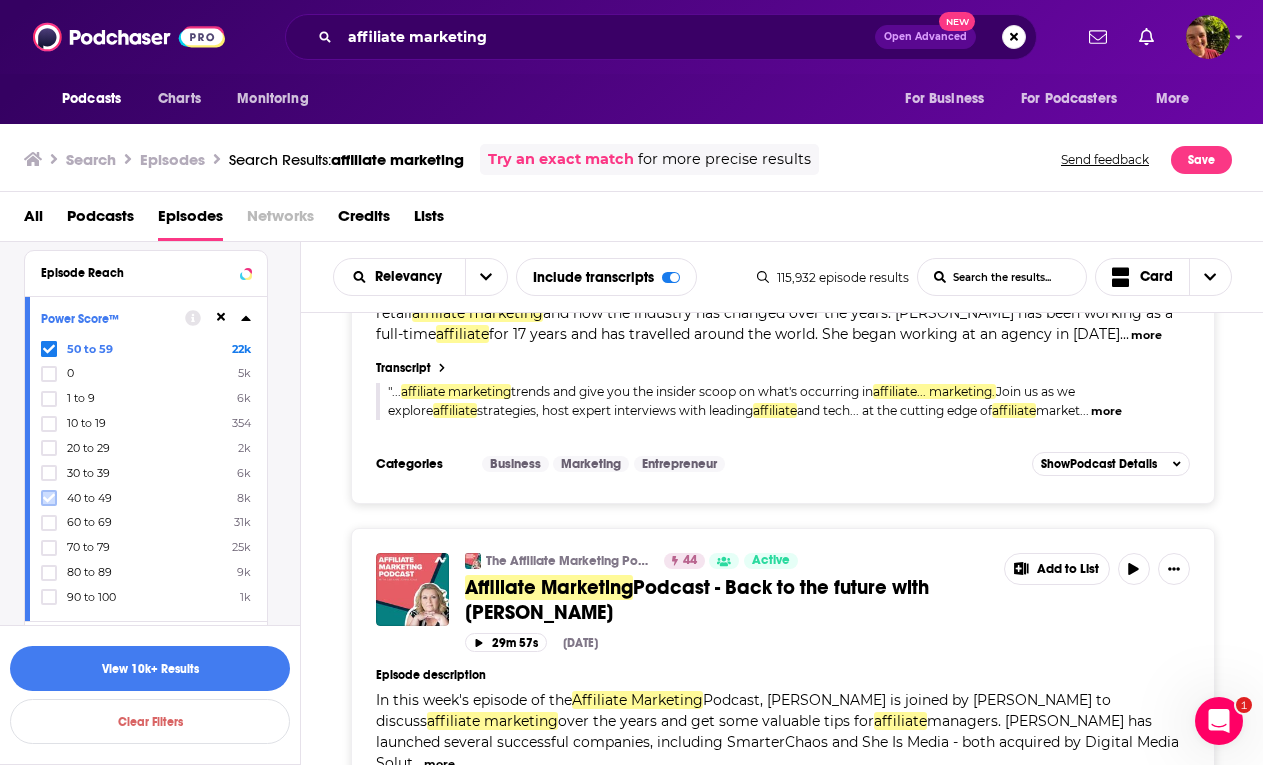 click 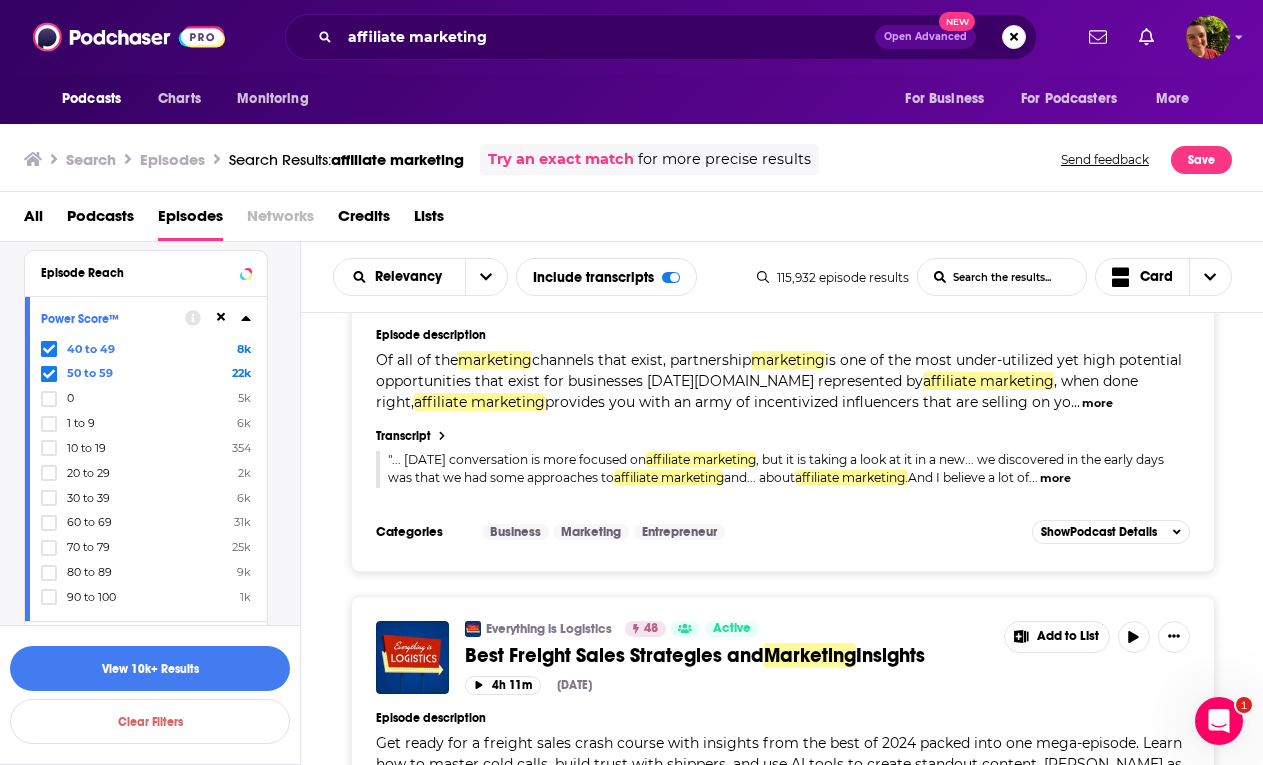 scroll, scrollTop: 5352, scrollLeft: 0, axis: vertical 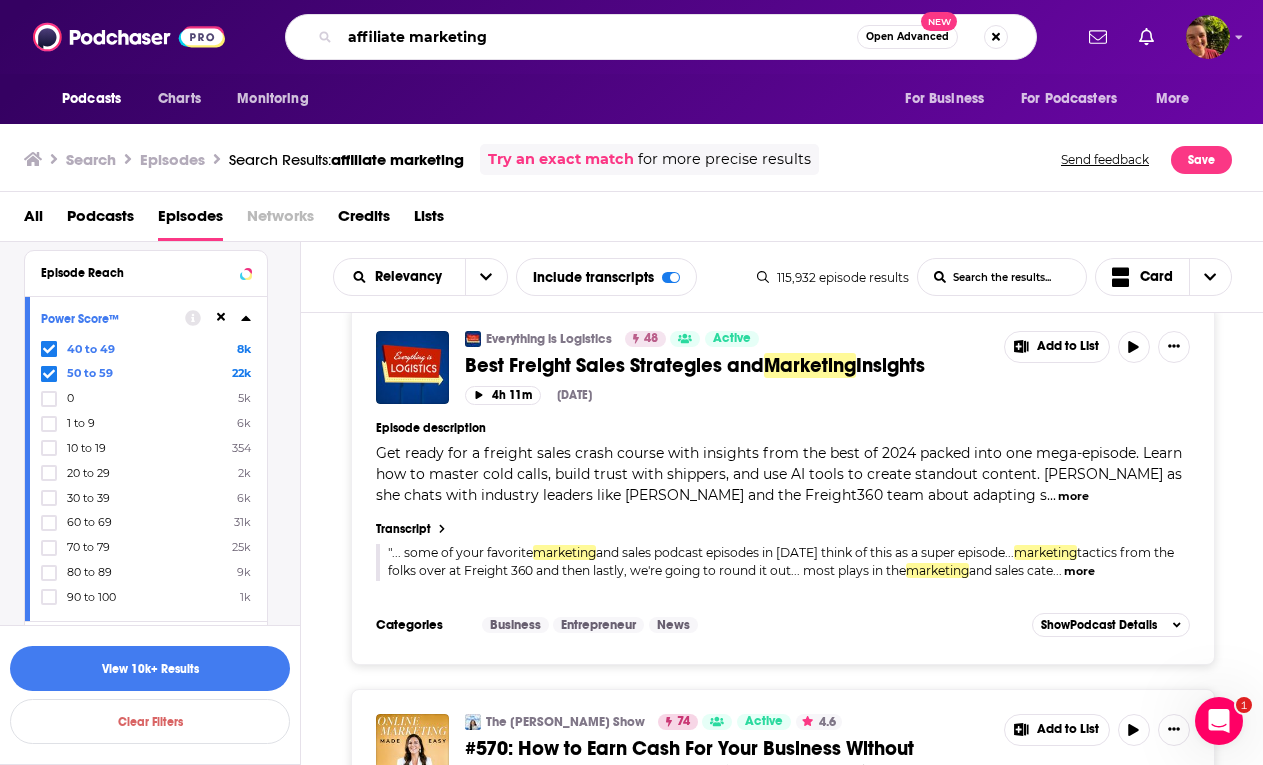 click on "affiliate marketing" at bounding box center [598, 37] 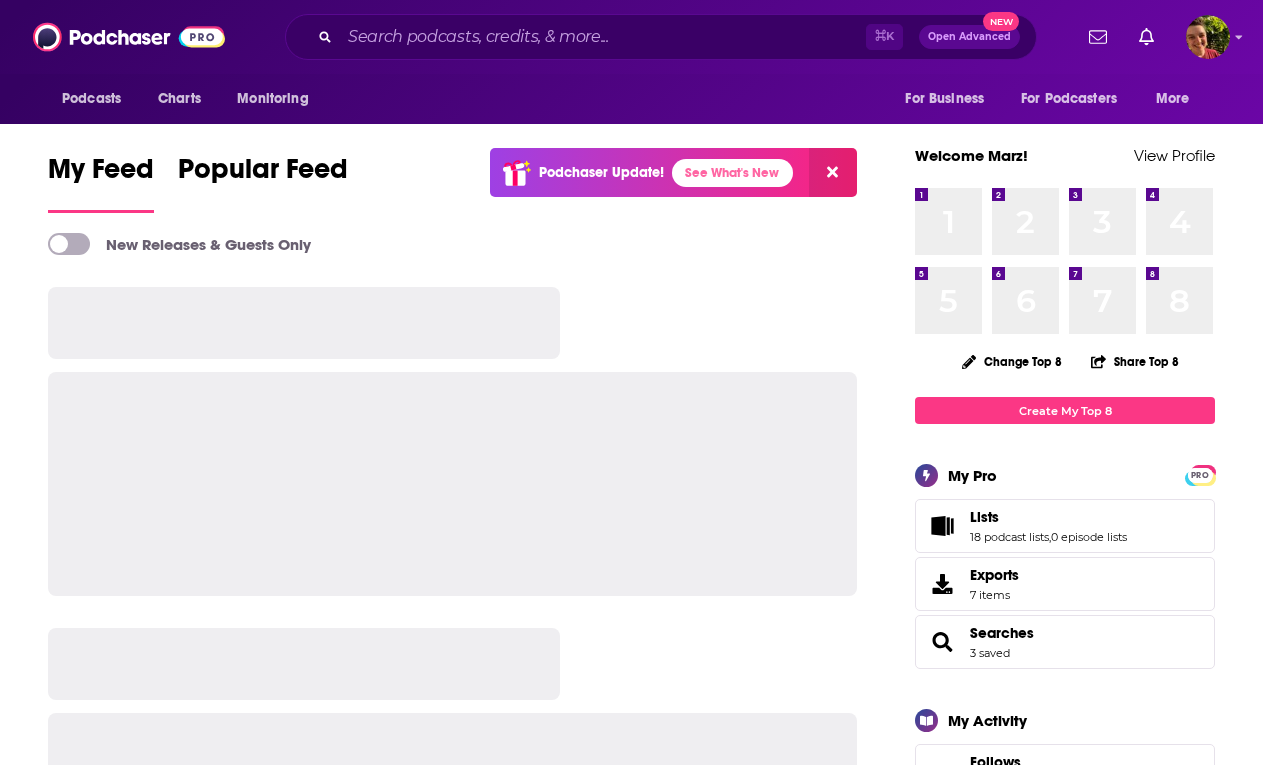 scroll, scrollTop: 0, scrollLeft: 0, axis: both 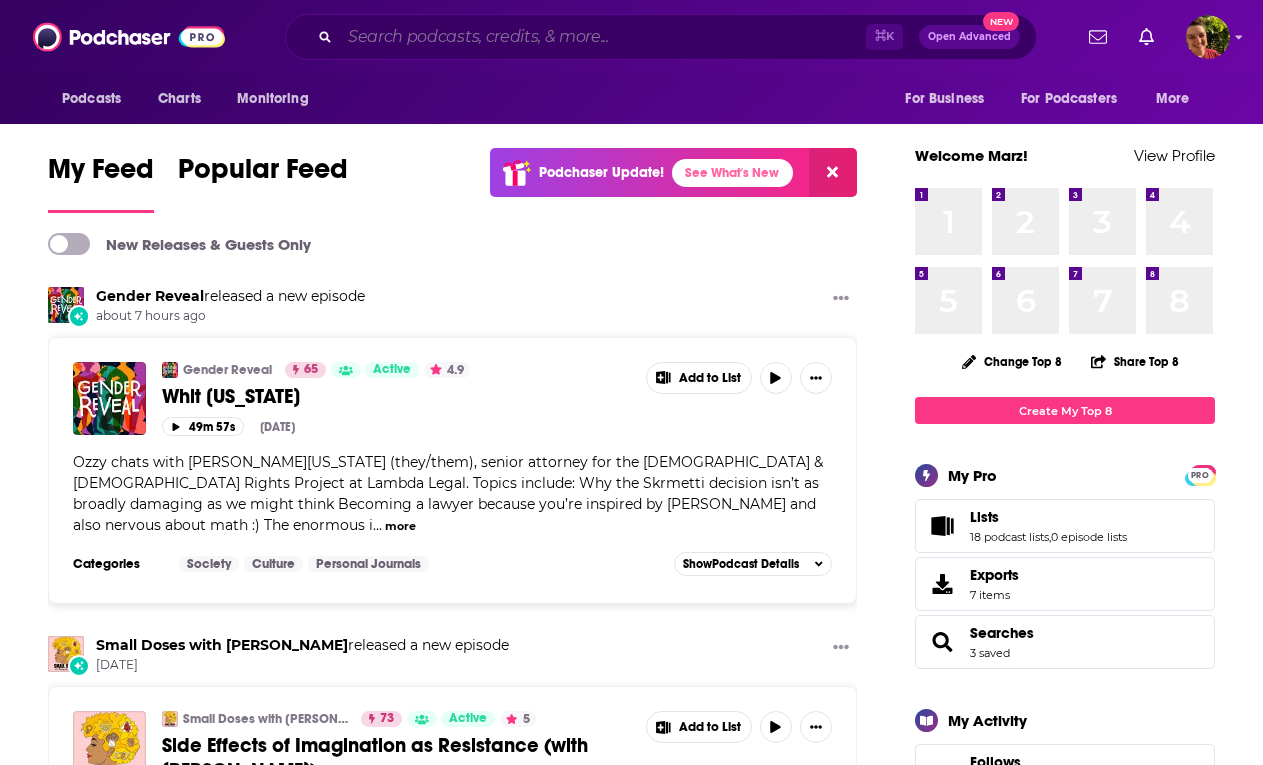 click at bounding box center (603, 37) 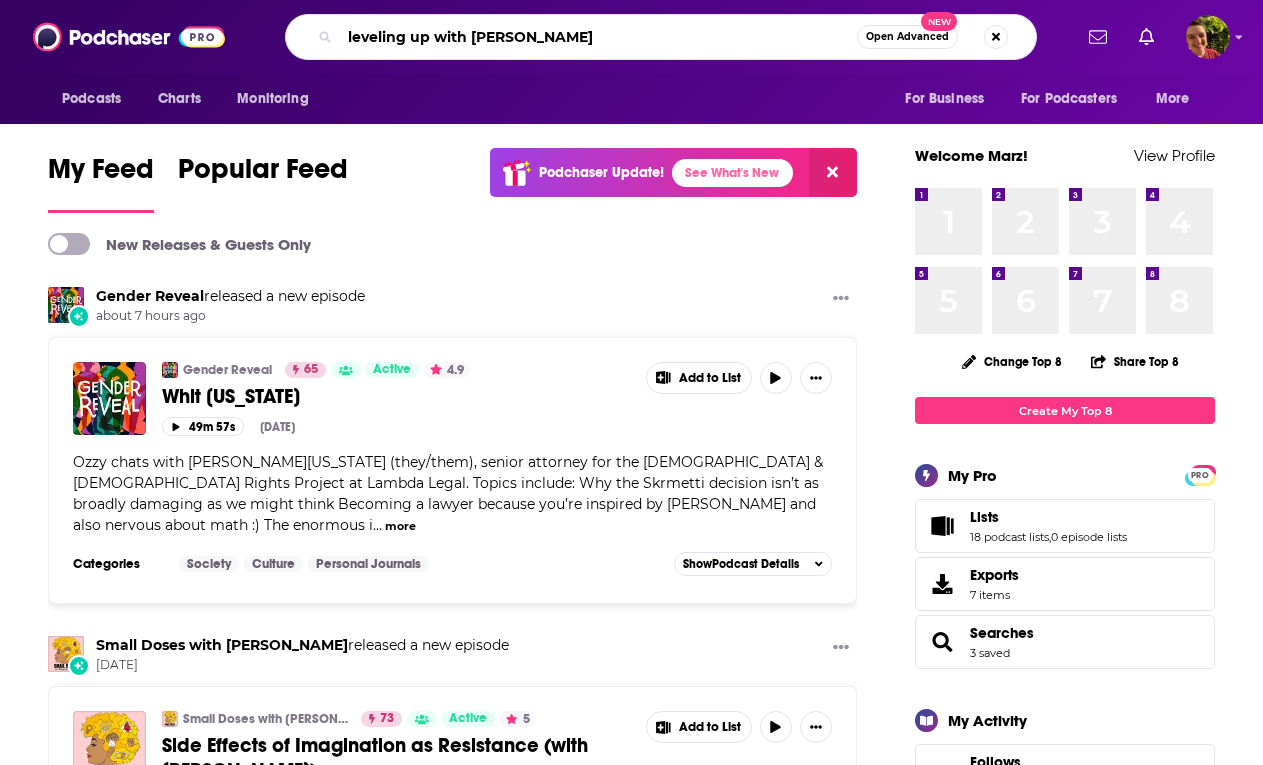 type on "leveling up with eric" 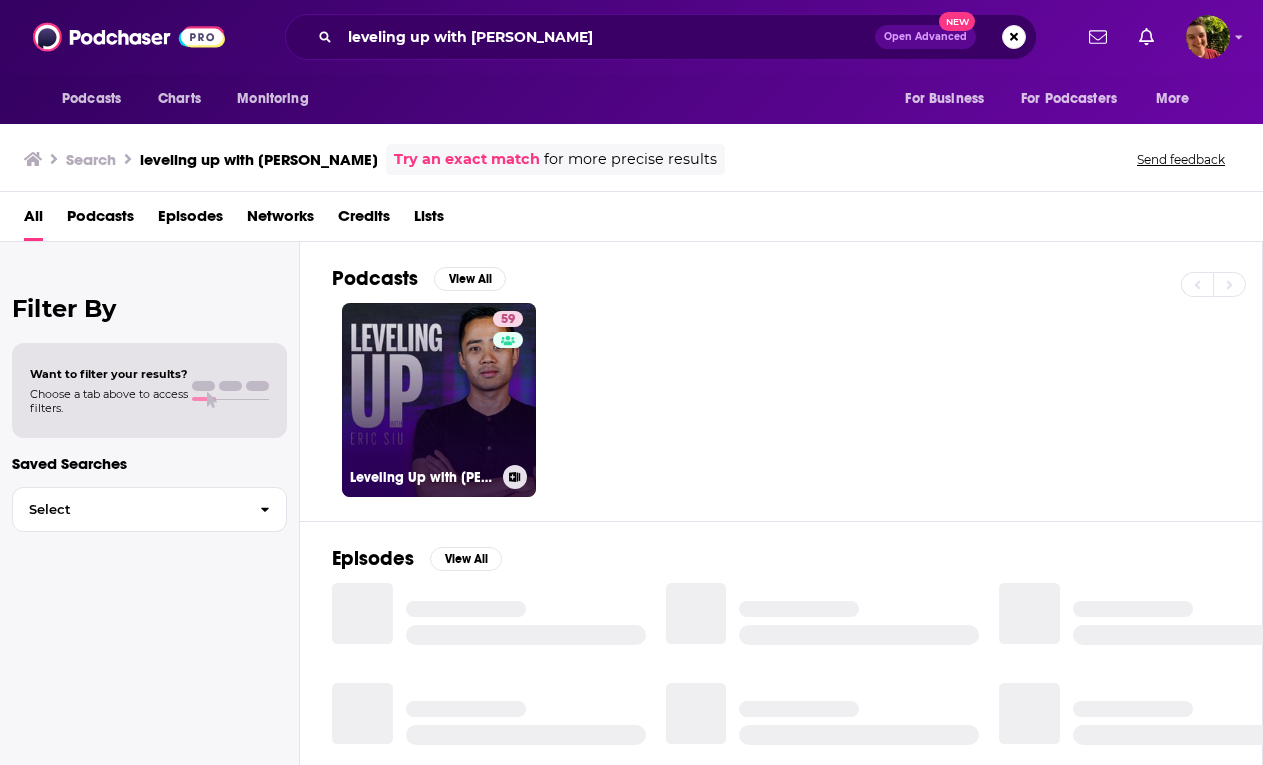 click on "59 Leveling Up with Eric Siu" at bounding box center (439, 400) 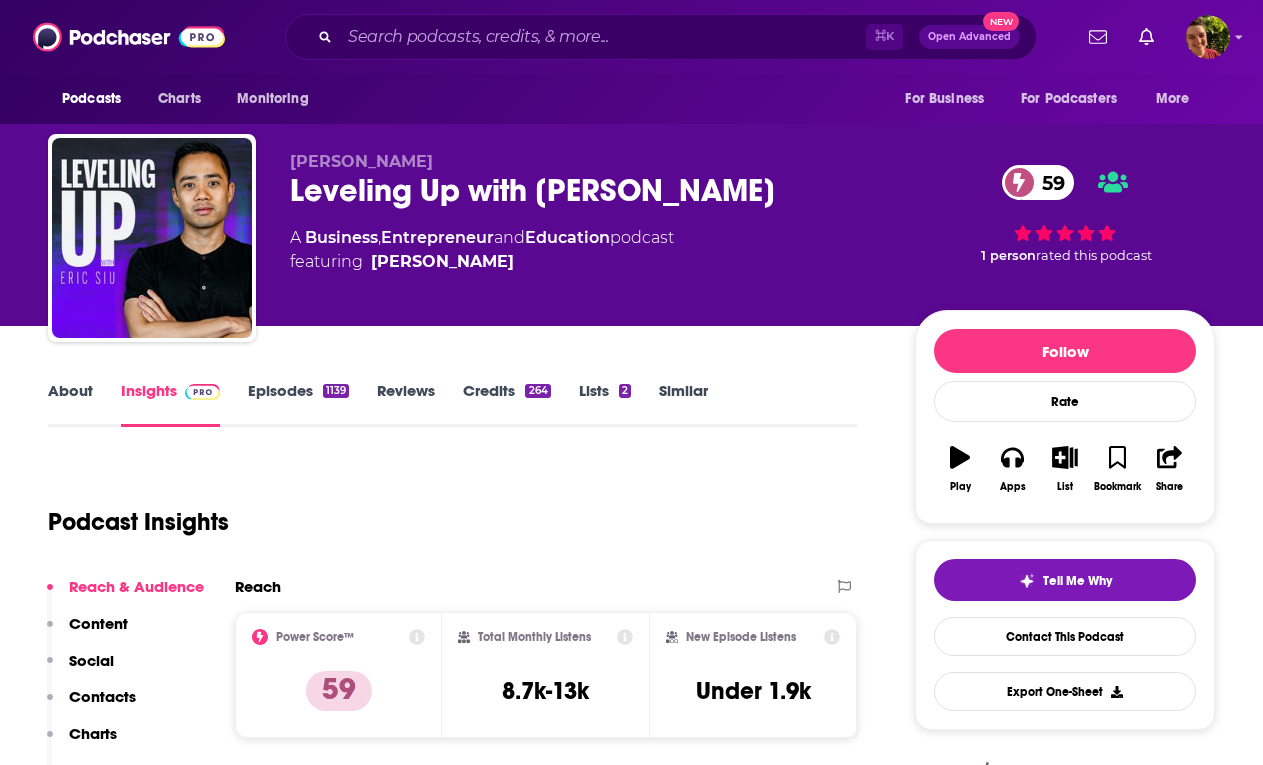 click on "Leveling Up with Eric Siu 59" at bounding box center (586, 190) 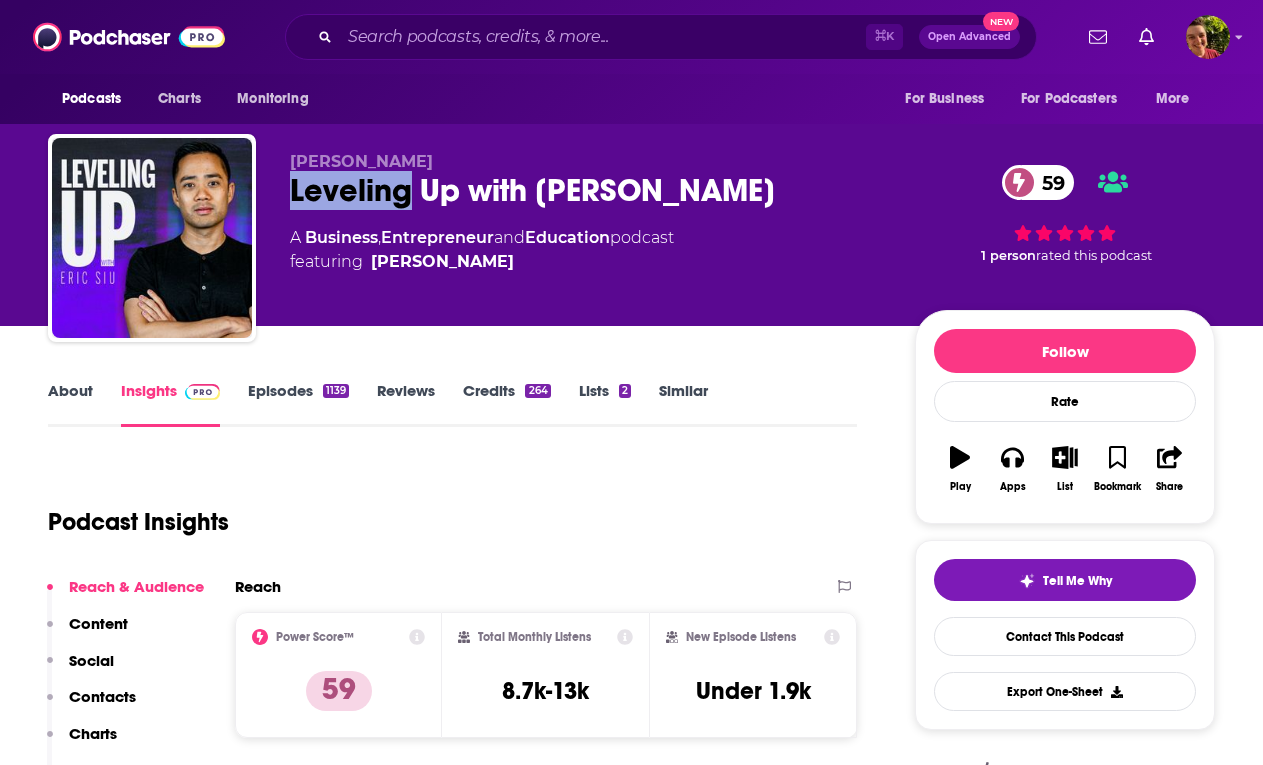 click on "Leveling Up with Eric Siu 59" at bounding box center (586, 190) 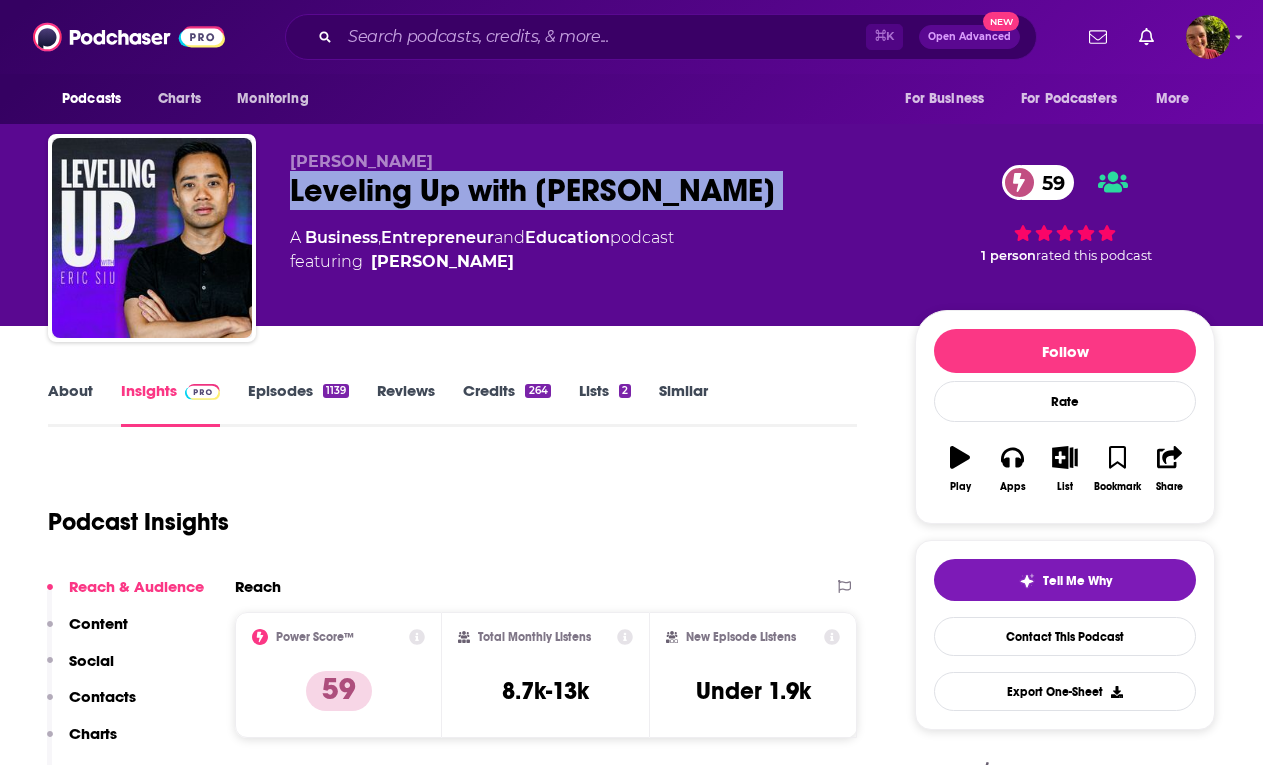 click on "Leveling Up with Eric Siu 59" at bounding box center [586, 190] 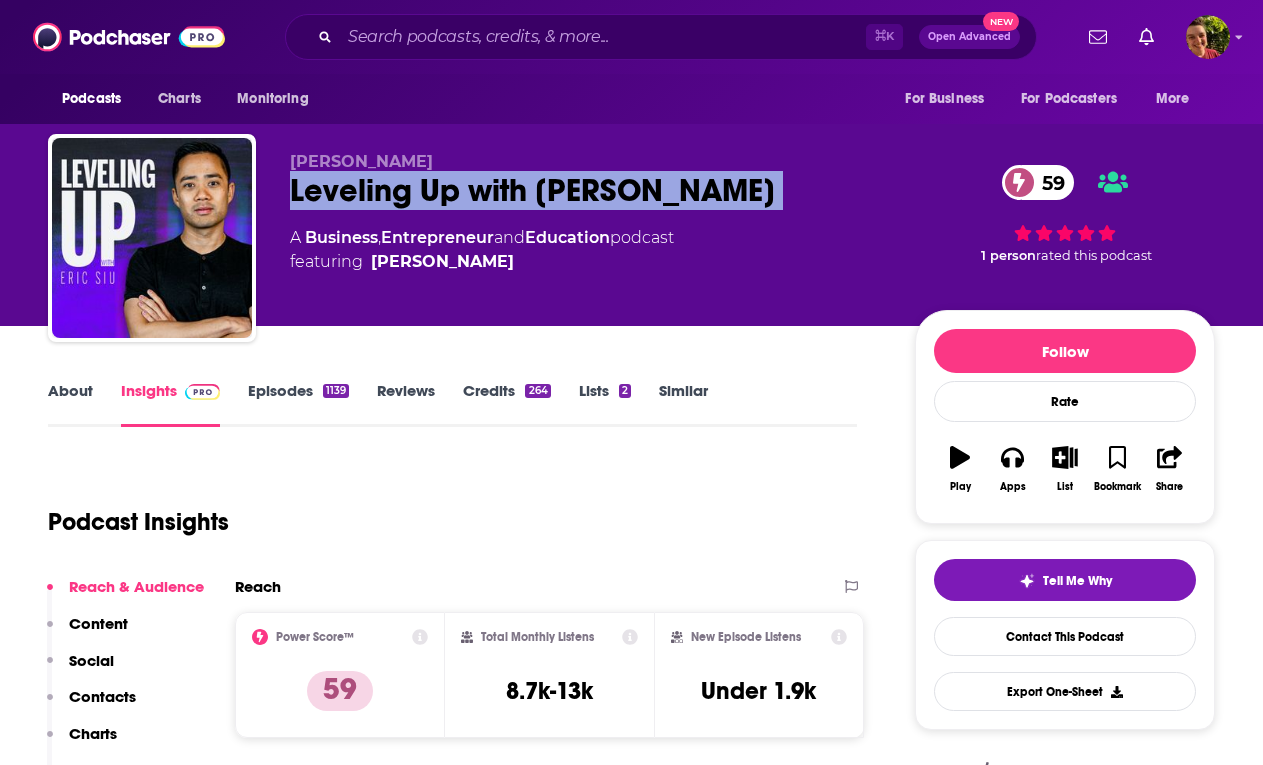 click on "Contacts" at bounding box center [102, 696] 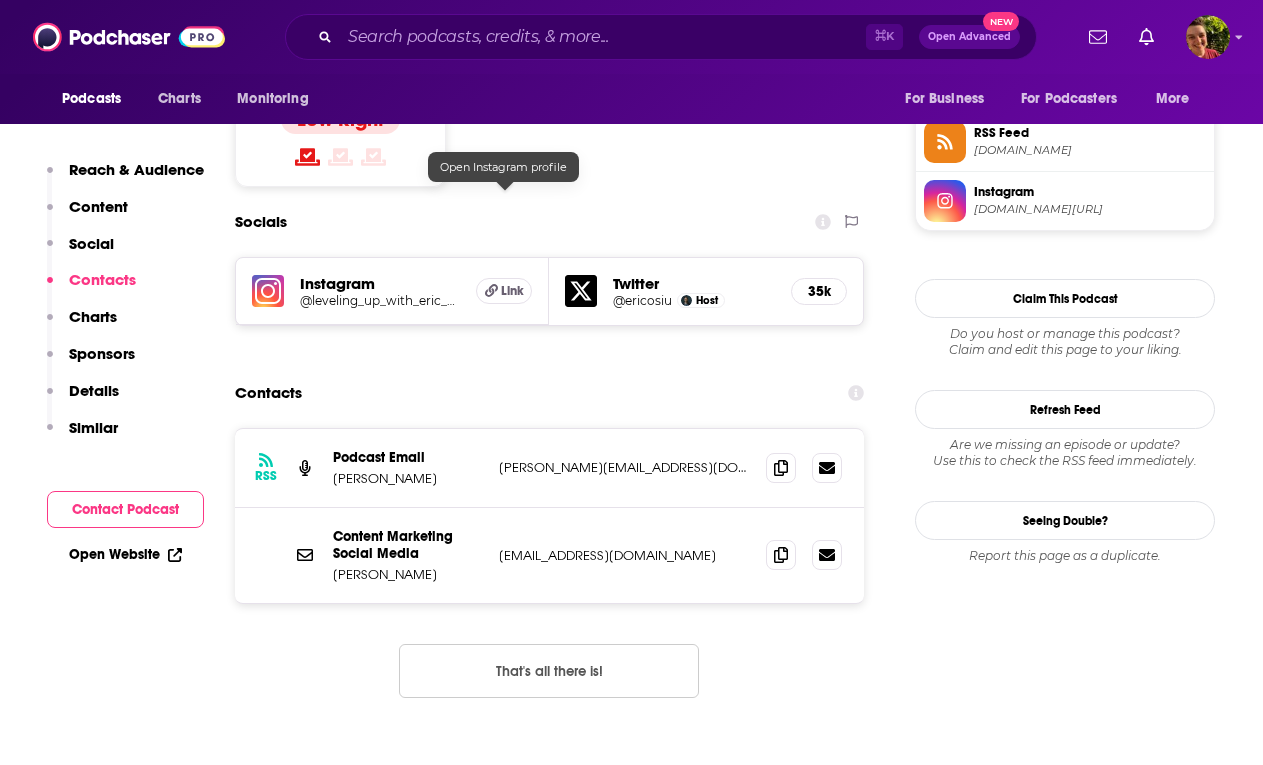 scroll, scrollTop: 1651, scrollLeft: 0, axis: vertical 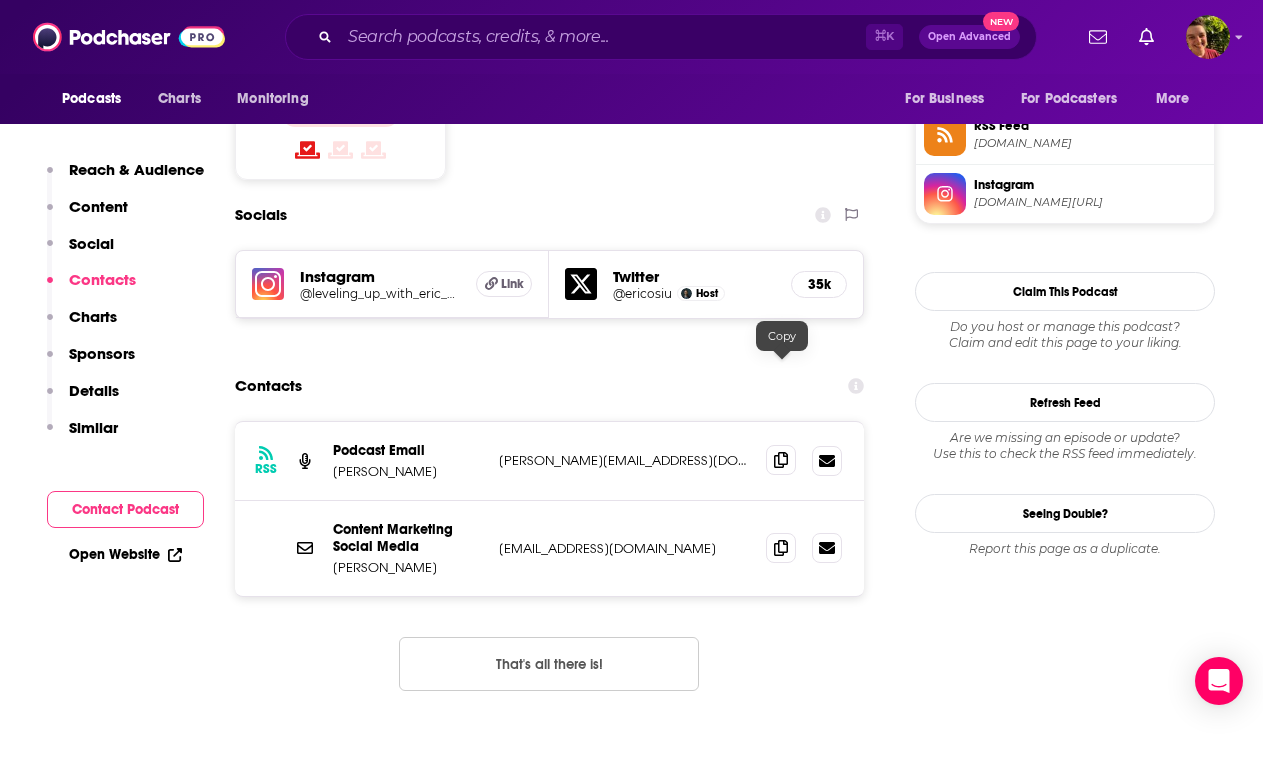 click 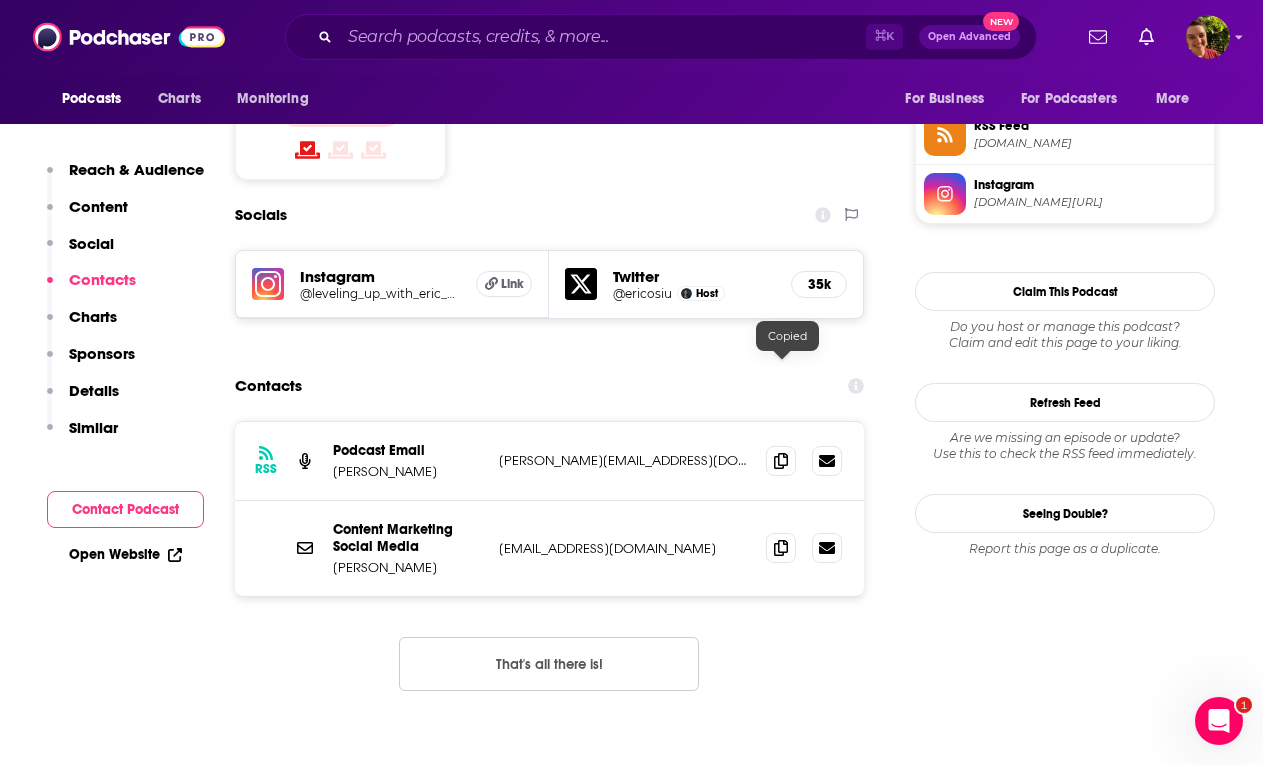 scroll, scrollTop: 0, scrollLeft: 0, axis: both 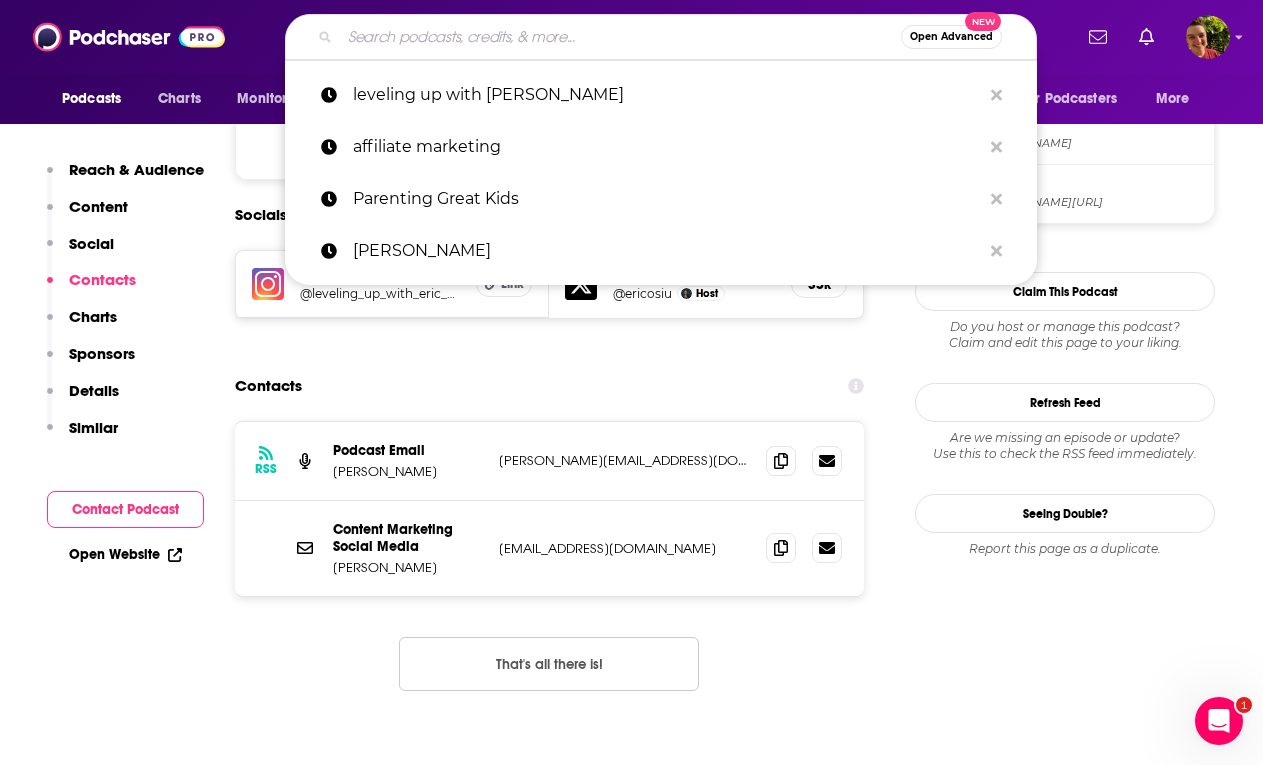 click at bounding box center (620, 37) 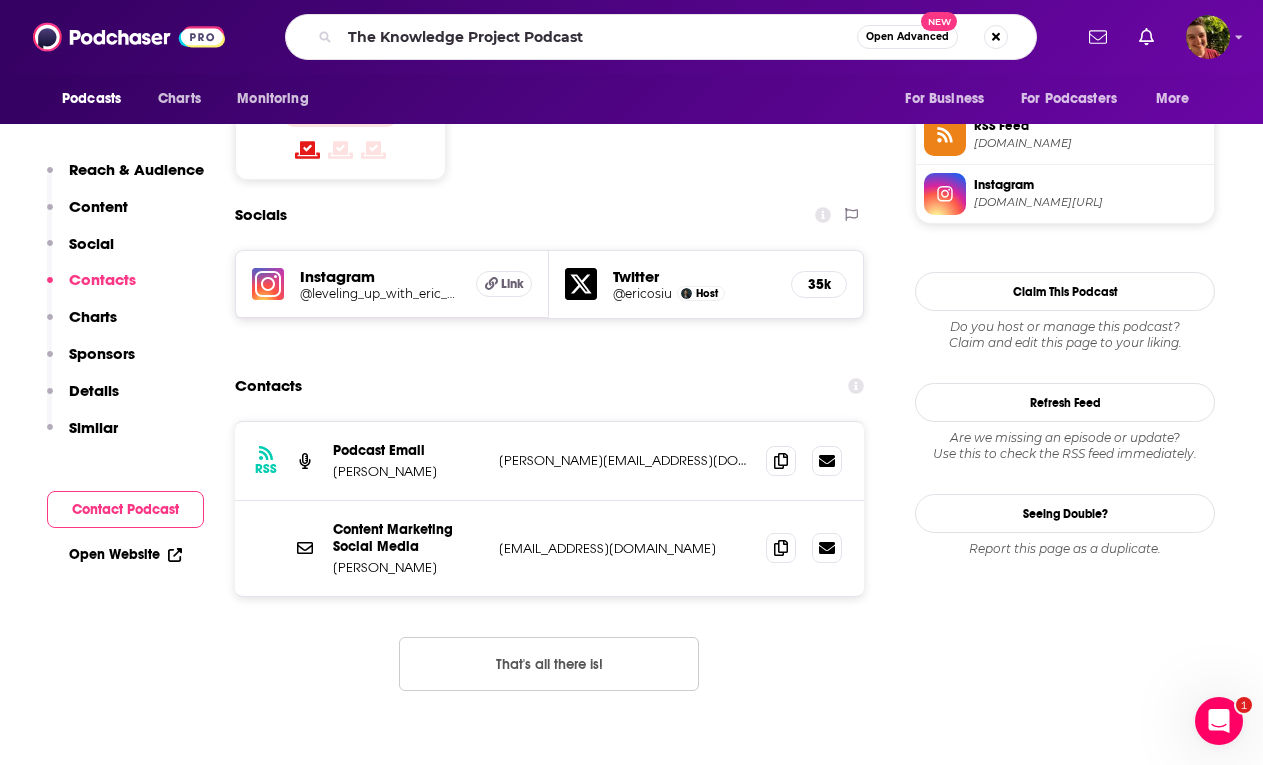 scroll, scrollTop: 0, scrollLeft: 0, axis: both 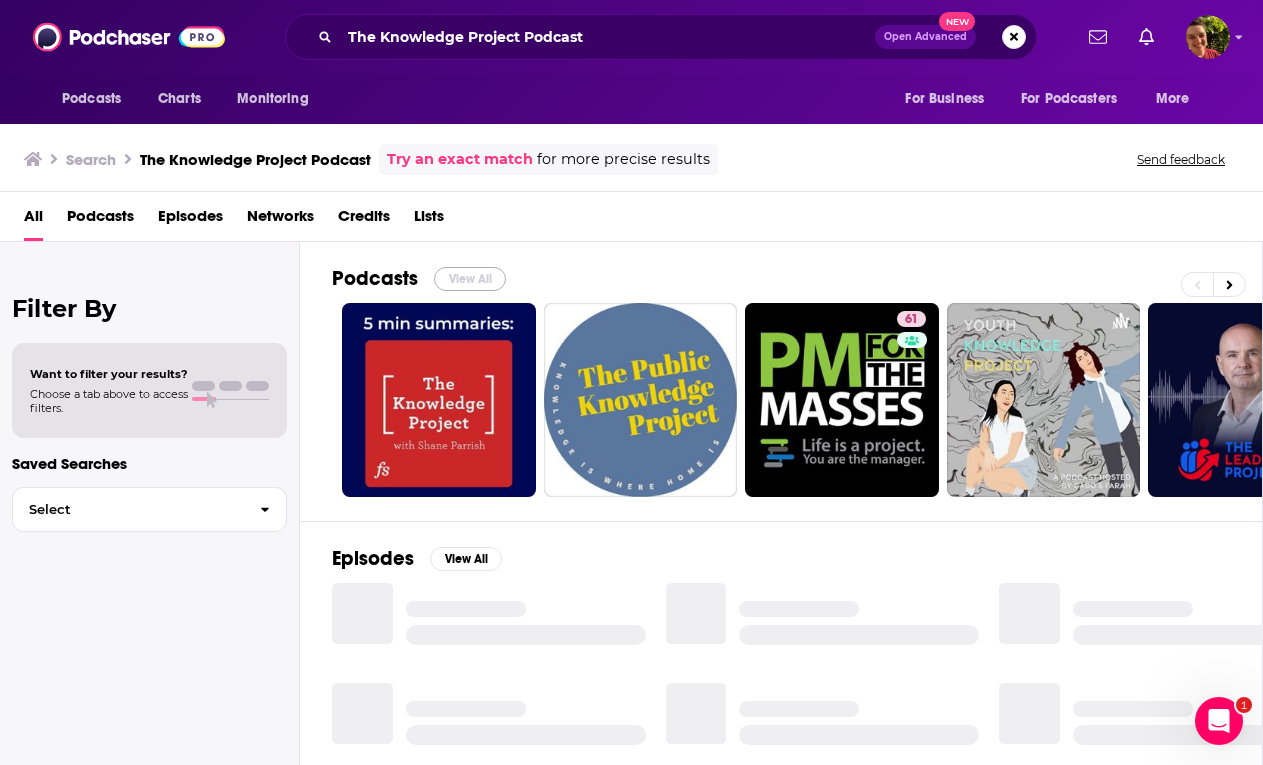 click on "View All" at bounding box center (470, 279) 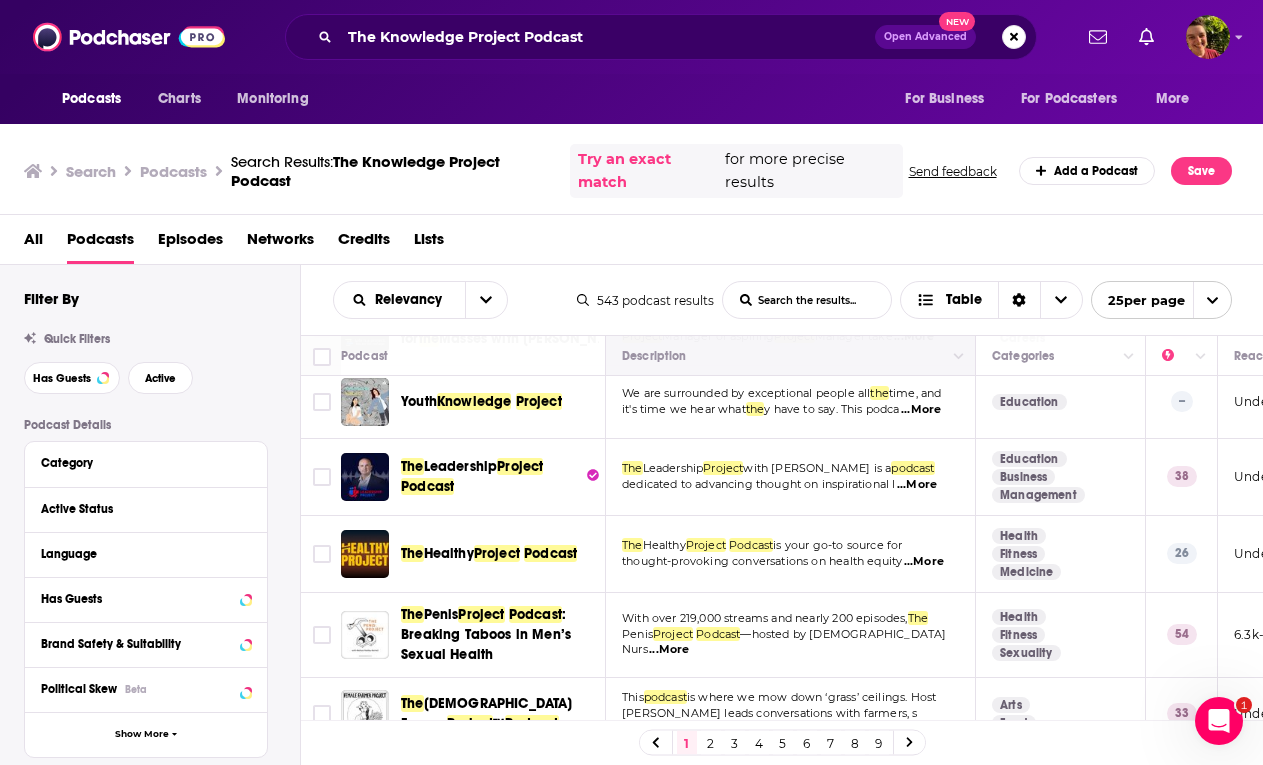 scroll, scrollTop: 0, scrollLeft: 0, axis: both 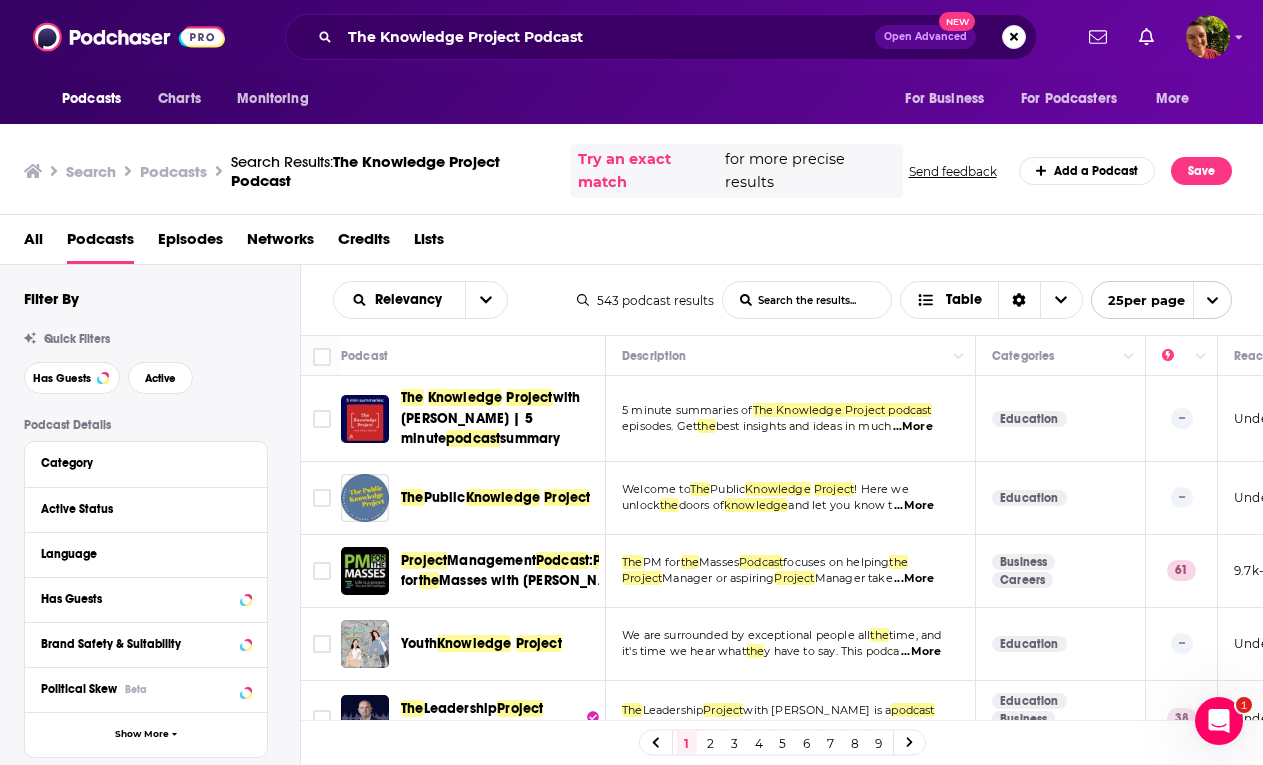 click at bounding box center [504, 397] 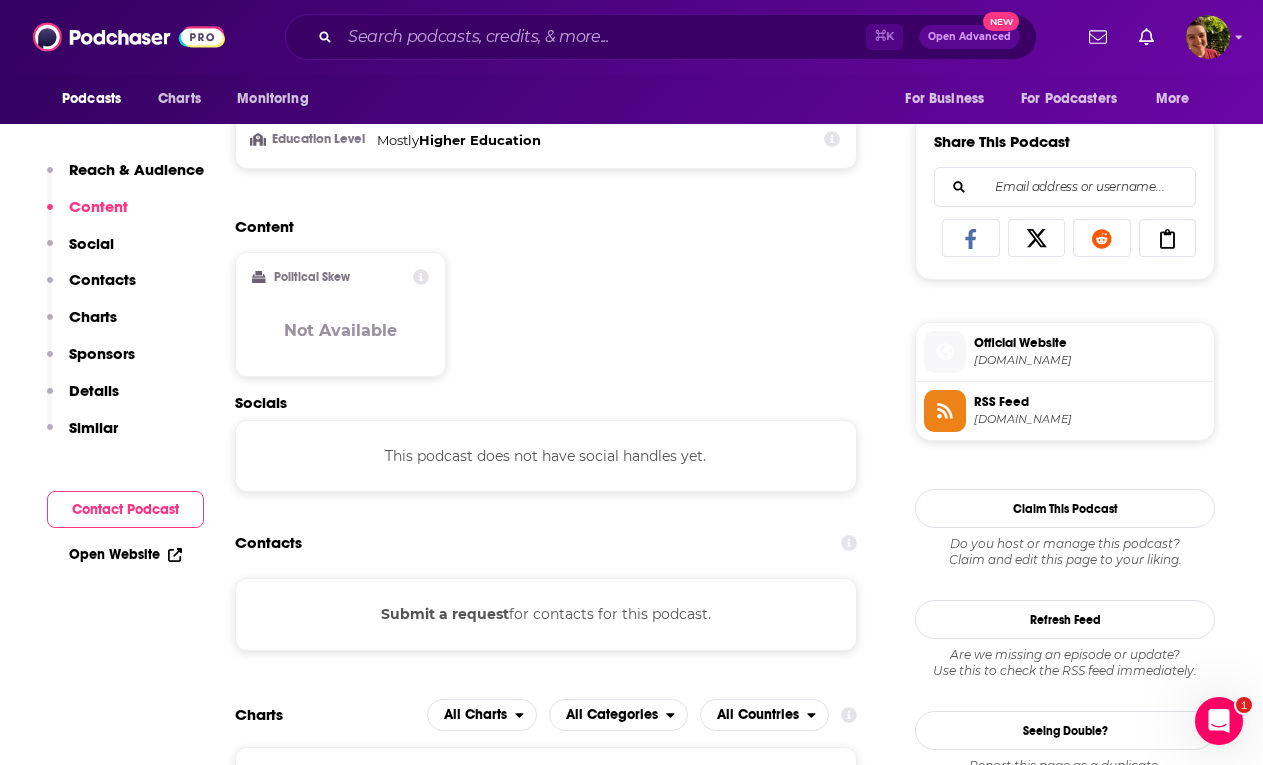 scroll, scrollTop: 1422, scrollLeft: 0, axis: vertical 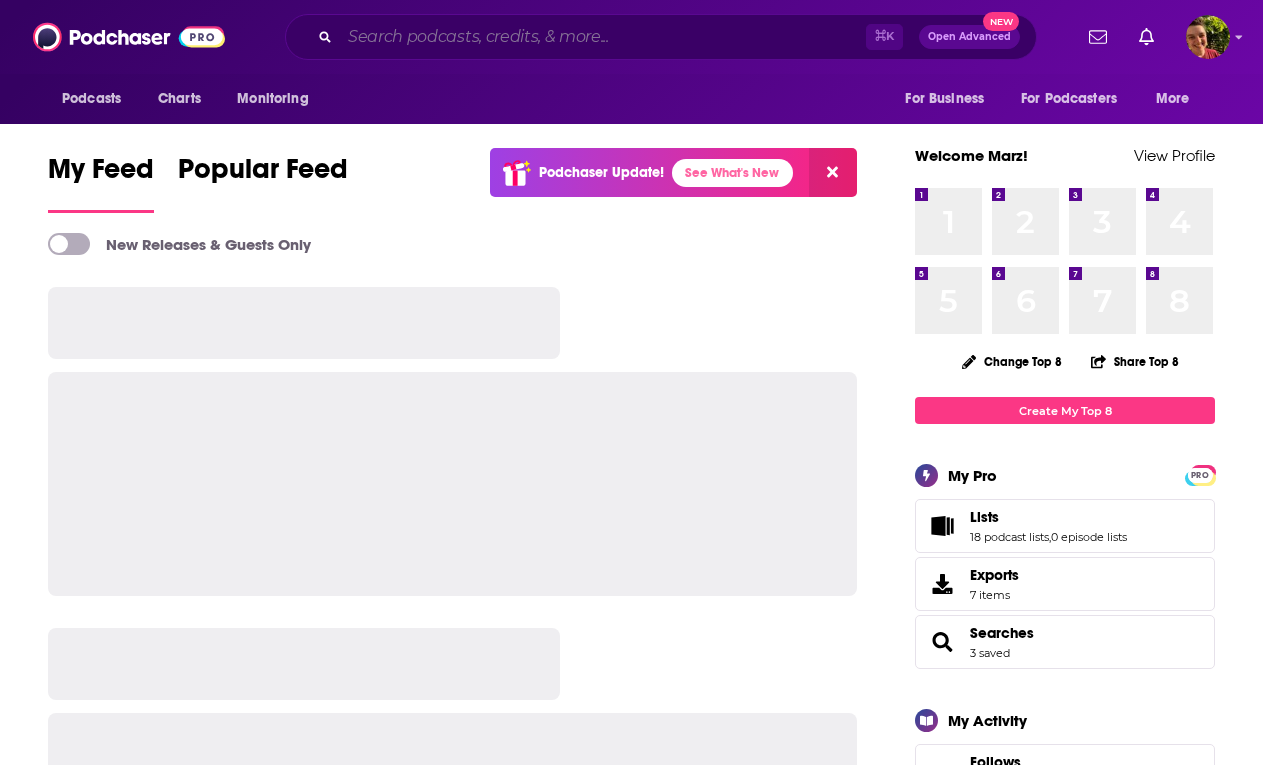 click at bounding box center (603, 37) 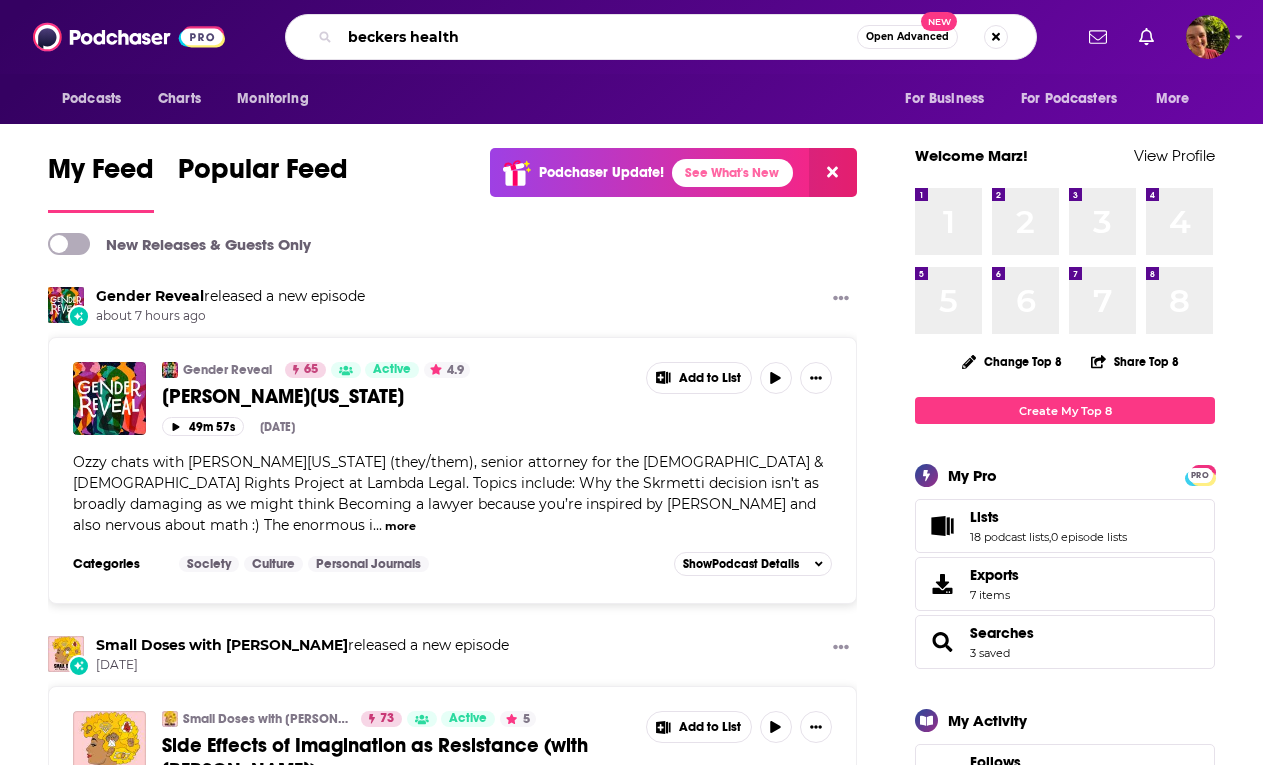 type on "beckers health" 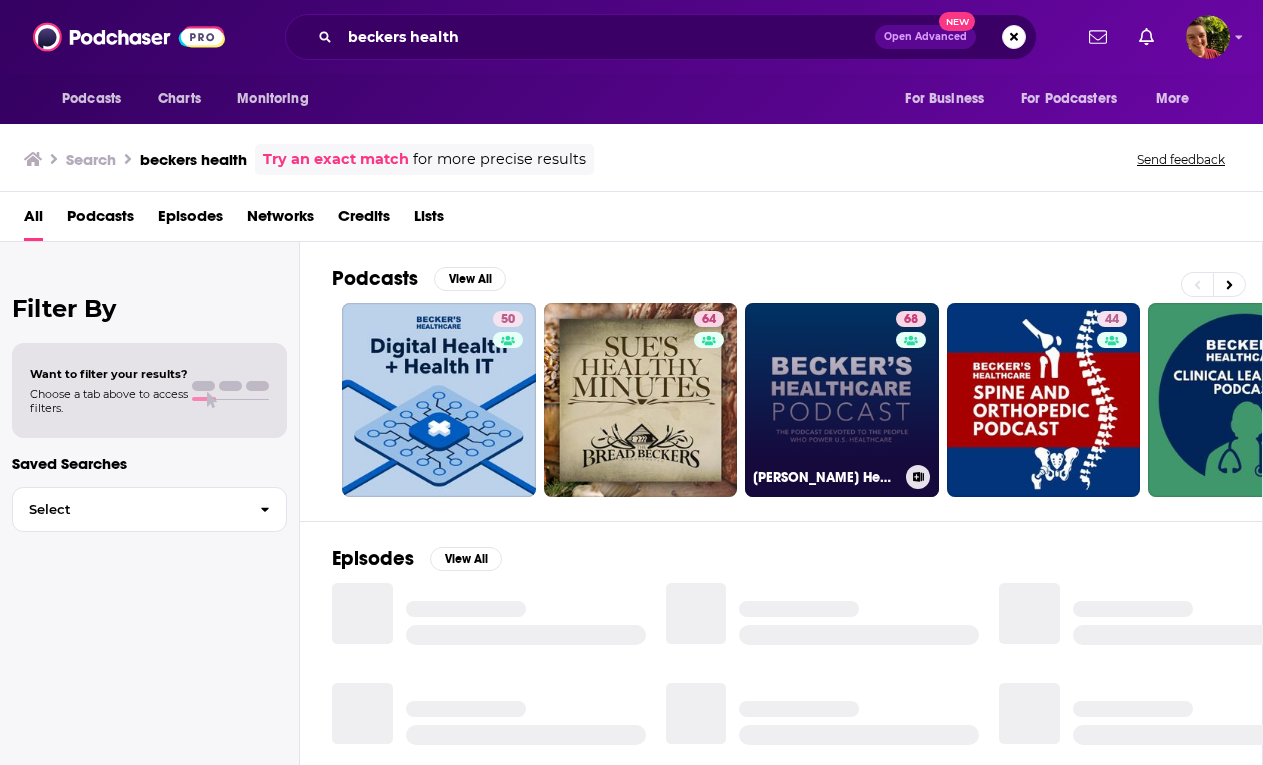 click on "68 [PERSON_NAME] Healthcare Podcast" at bounding box center [842, 400] 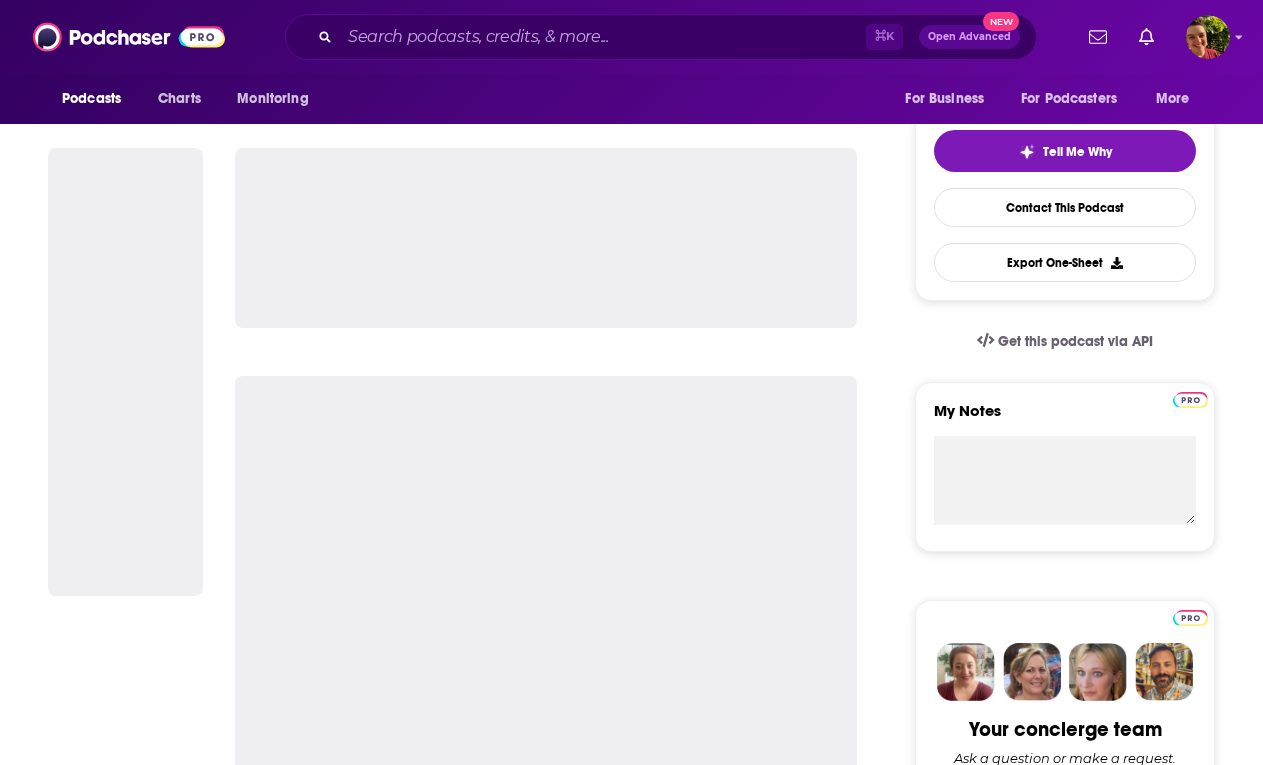 scroll, scrollTop: 0, scrollLeft: 0, axis: both 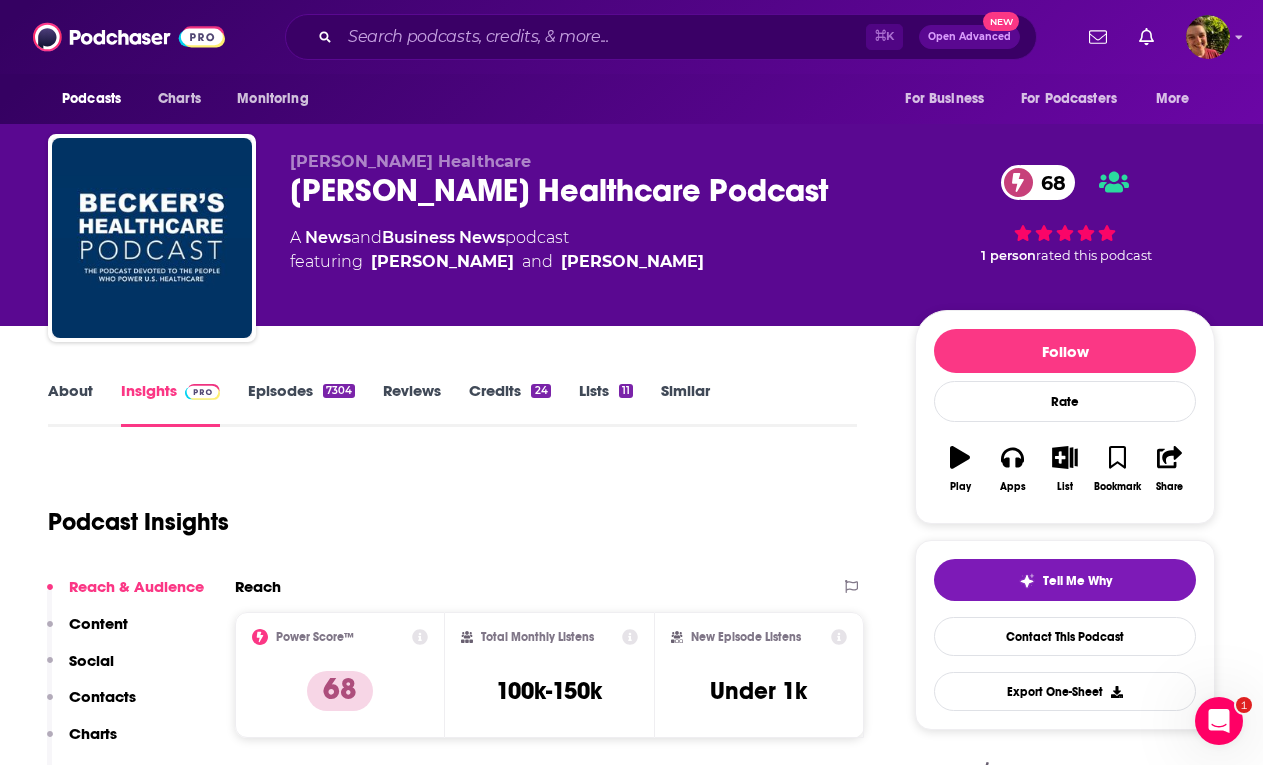 drag, startPoint x: 557, startPoint y: 66, endPoint x: 556, endPoint y: 28, distance: 38.013157 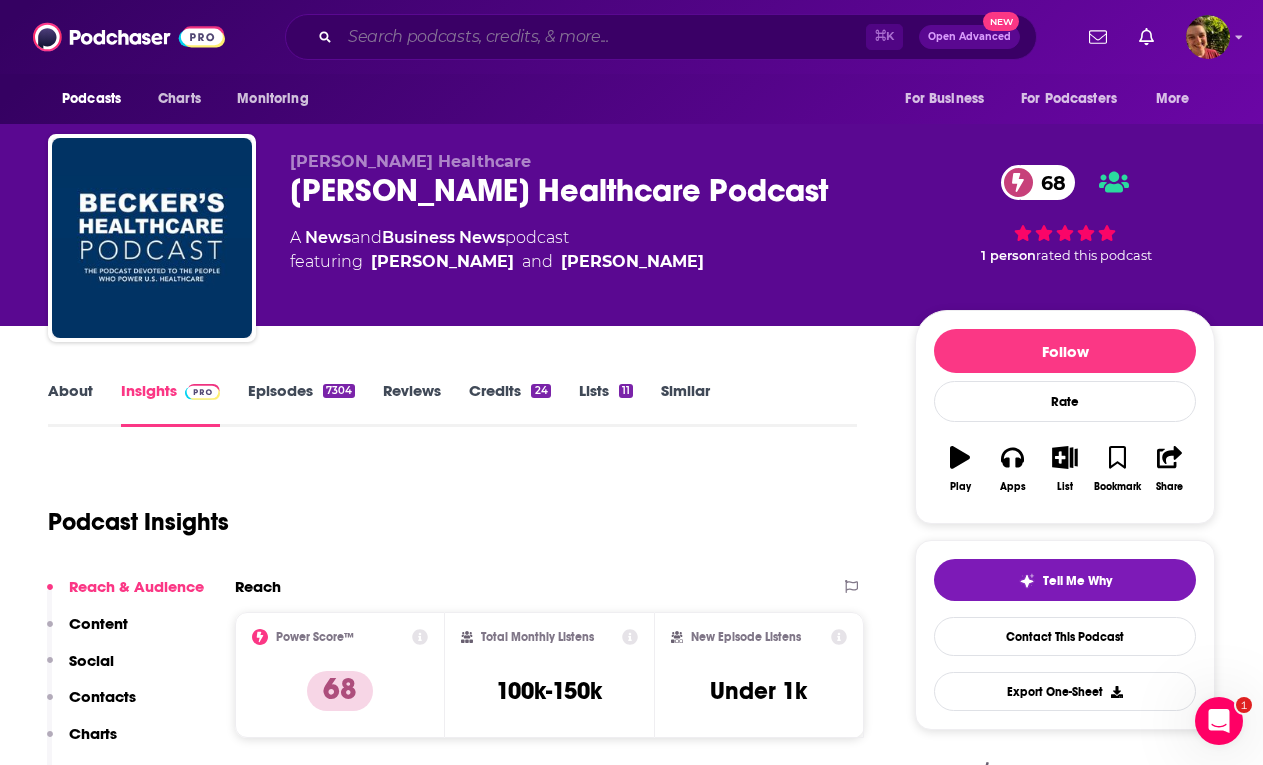 click at bounding box center [603, 37] 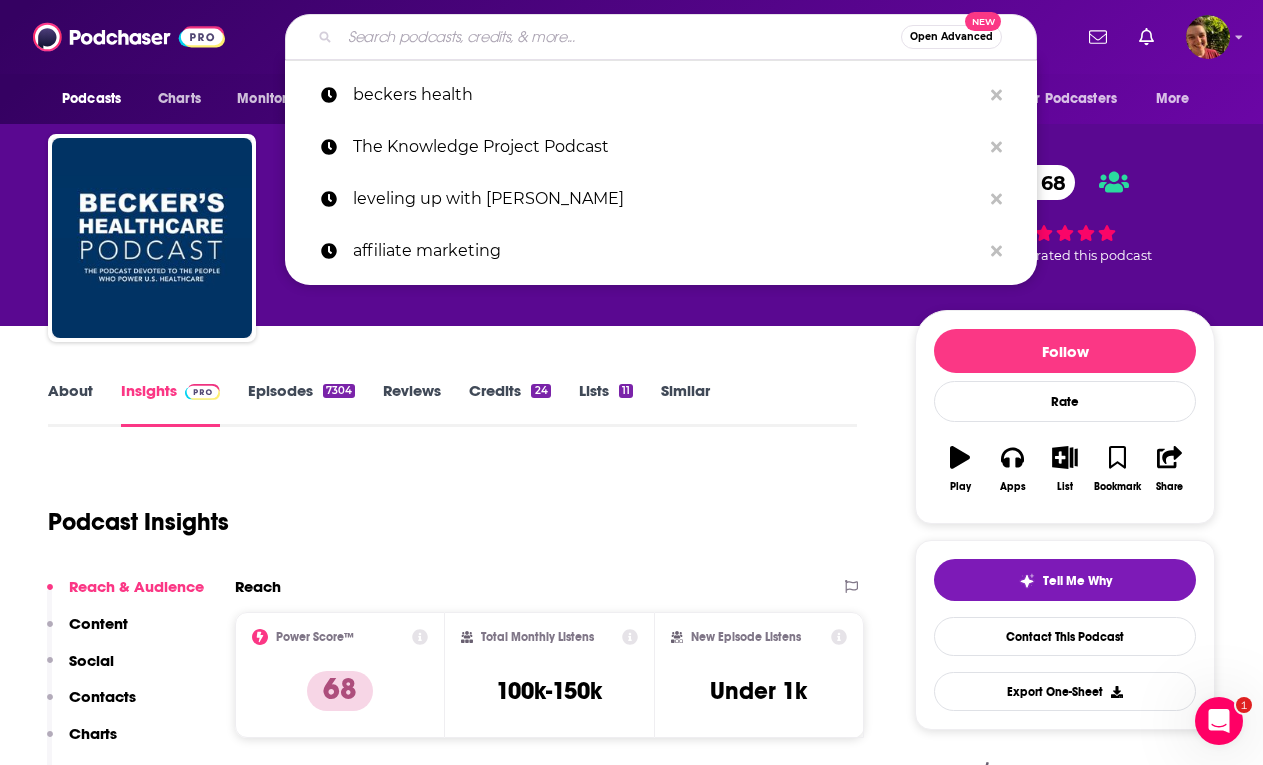 paste on "The [PERSON_NAME] Show" 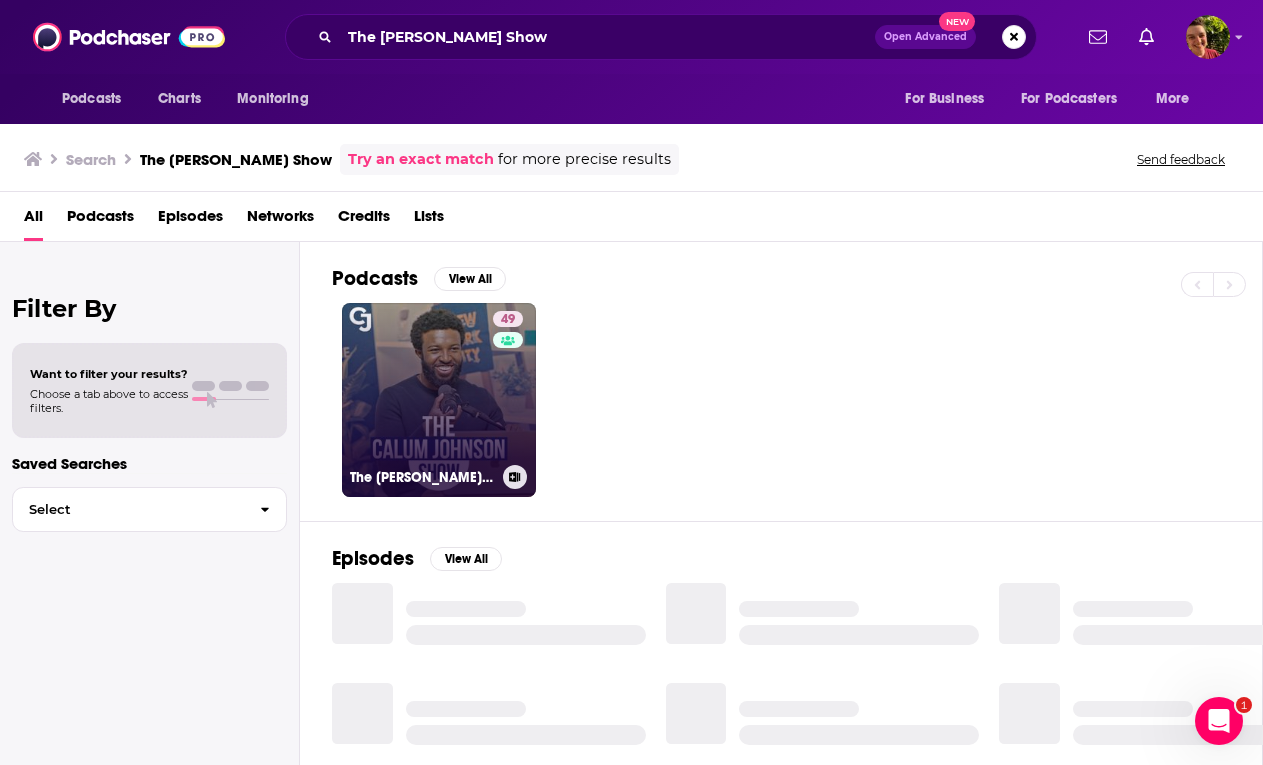 click on "49 The [PERSON_NAME] Show" at bounding box center [439, 400] 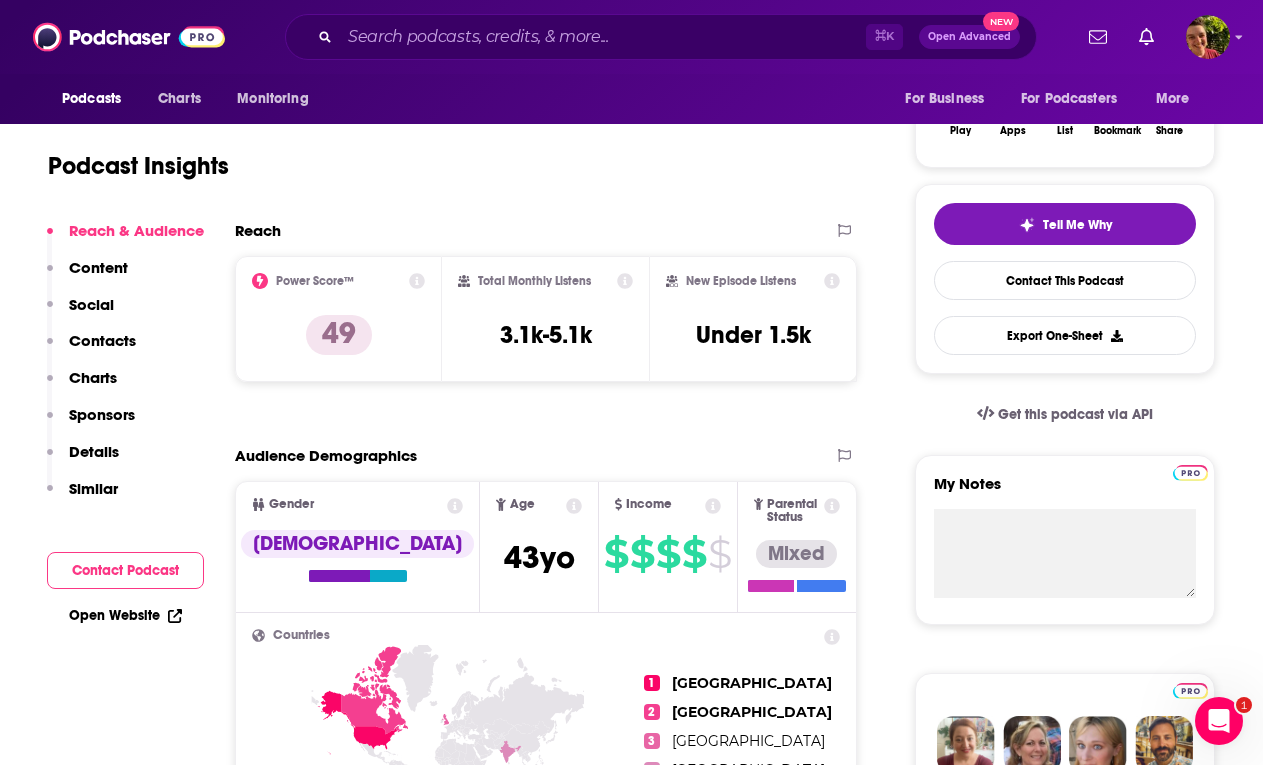 click on "Contacts" at bounding box center (102, 340) 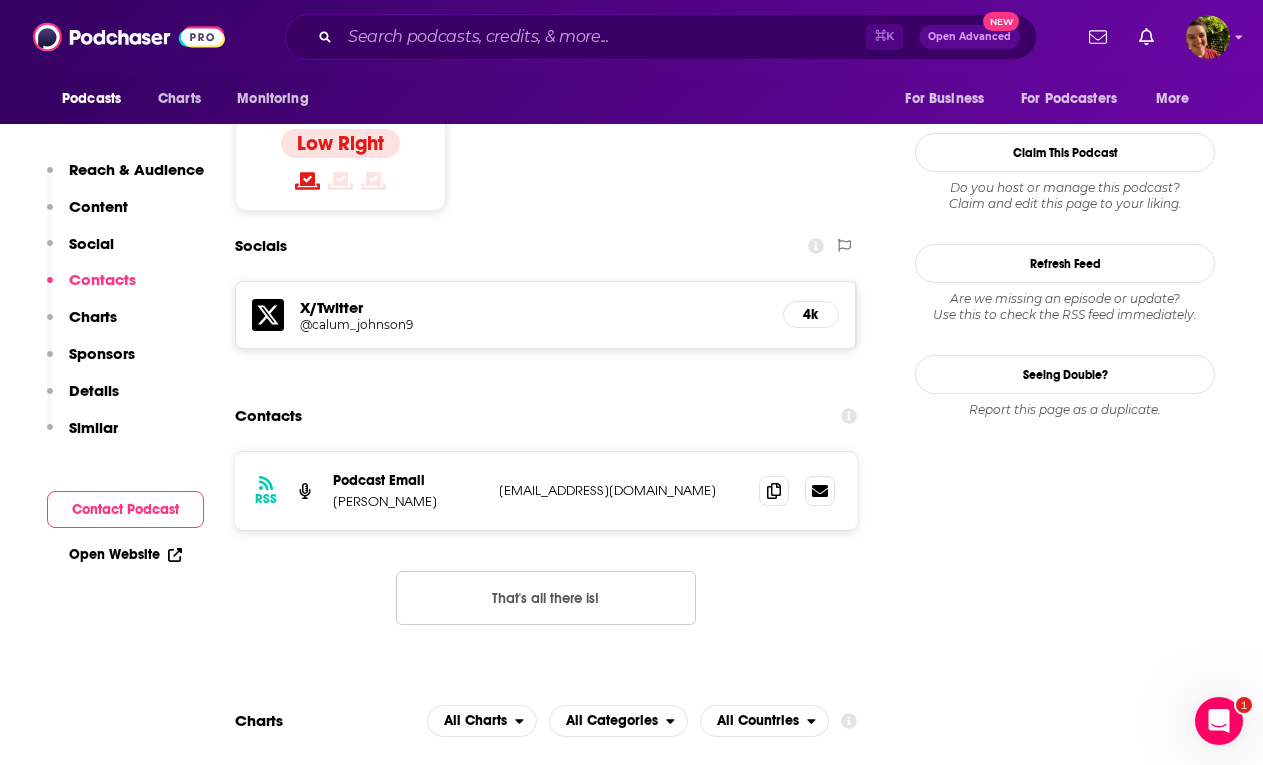 scroll, scrollTop: 1636, scrollLeft: 0, axis: vertical 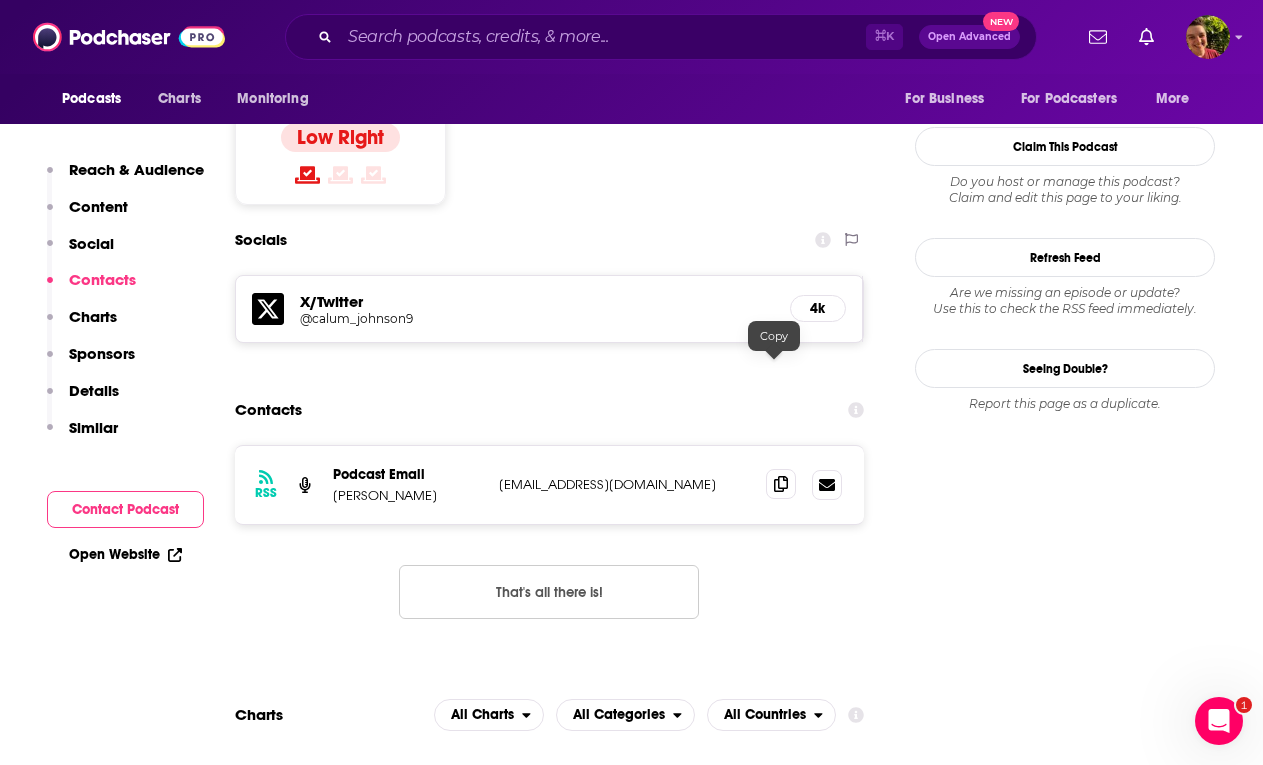 click at bounding box center (781, 484) 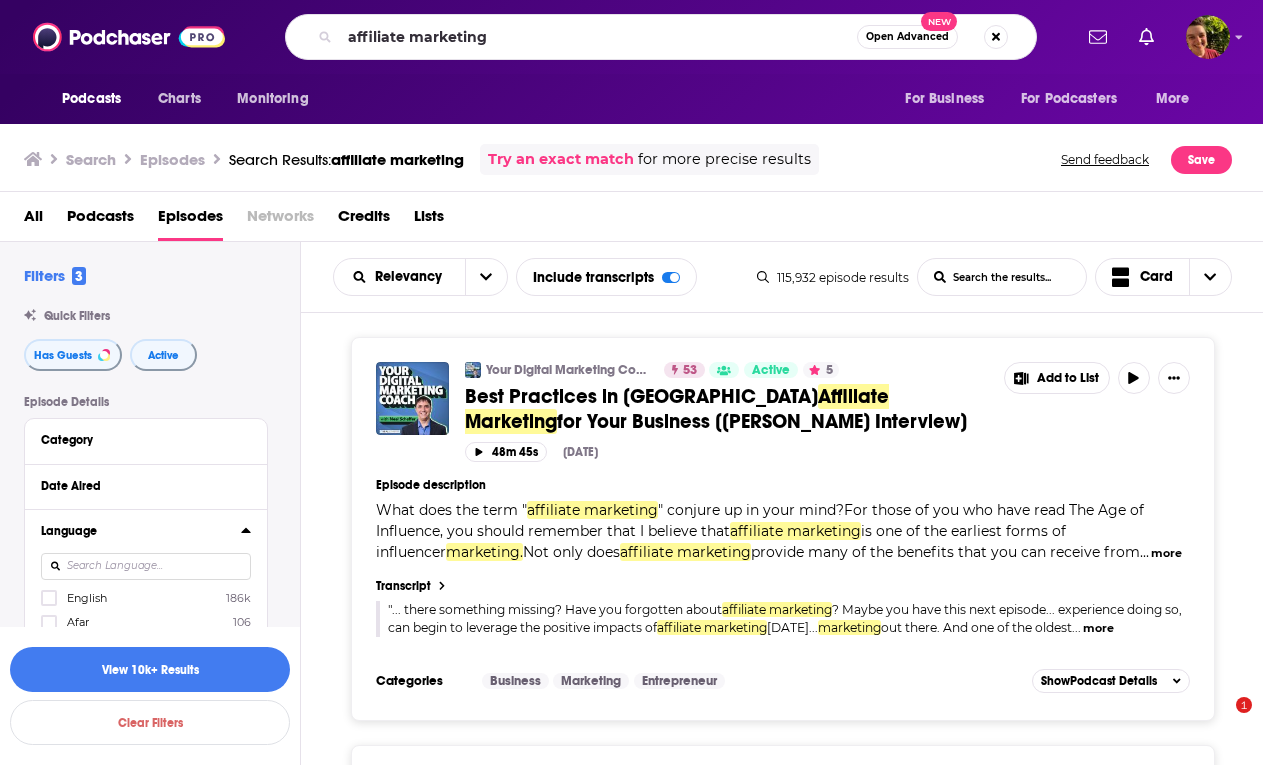 scroll, scrollTop: 0, scrollLeft: 0, axis: both 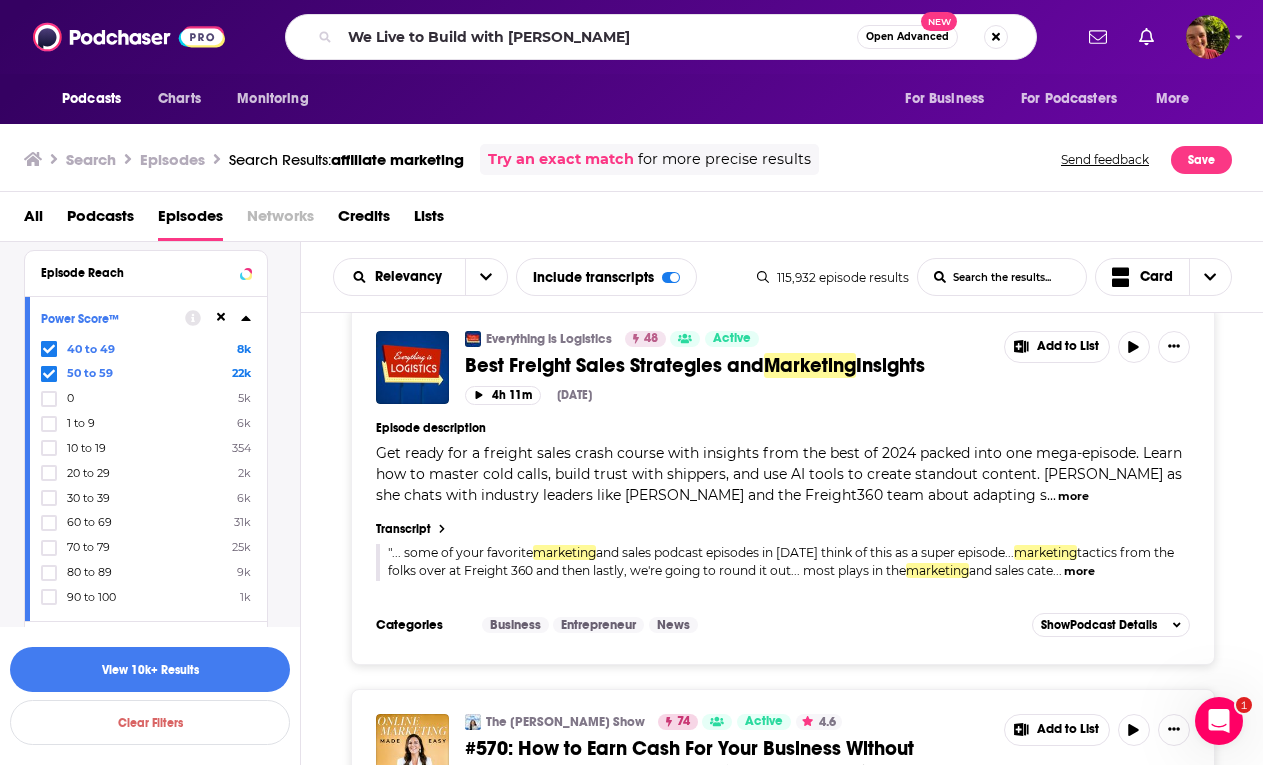 type on "We Live to Build with Sean Weisbrot" 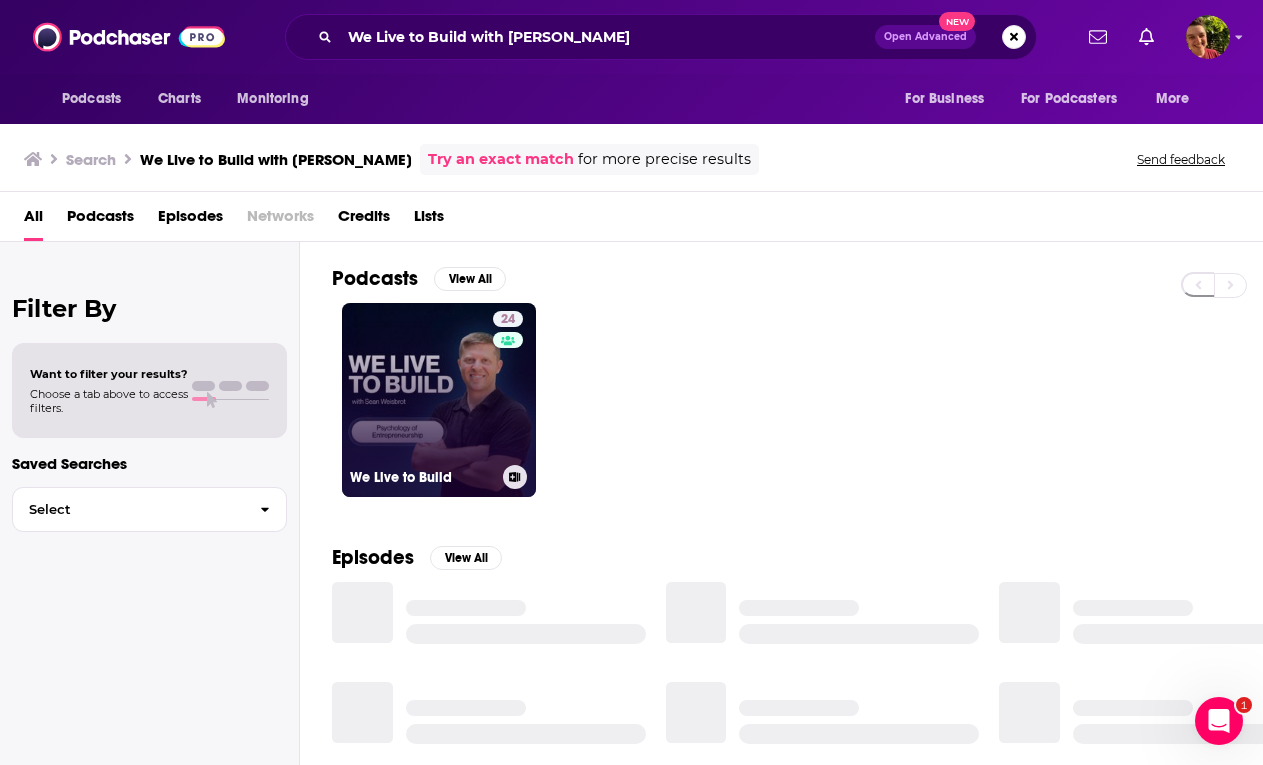 click on "24 We Live to Build" at bounding box center [439, 400] 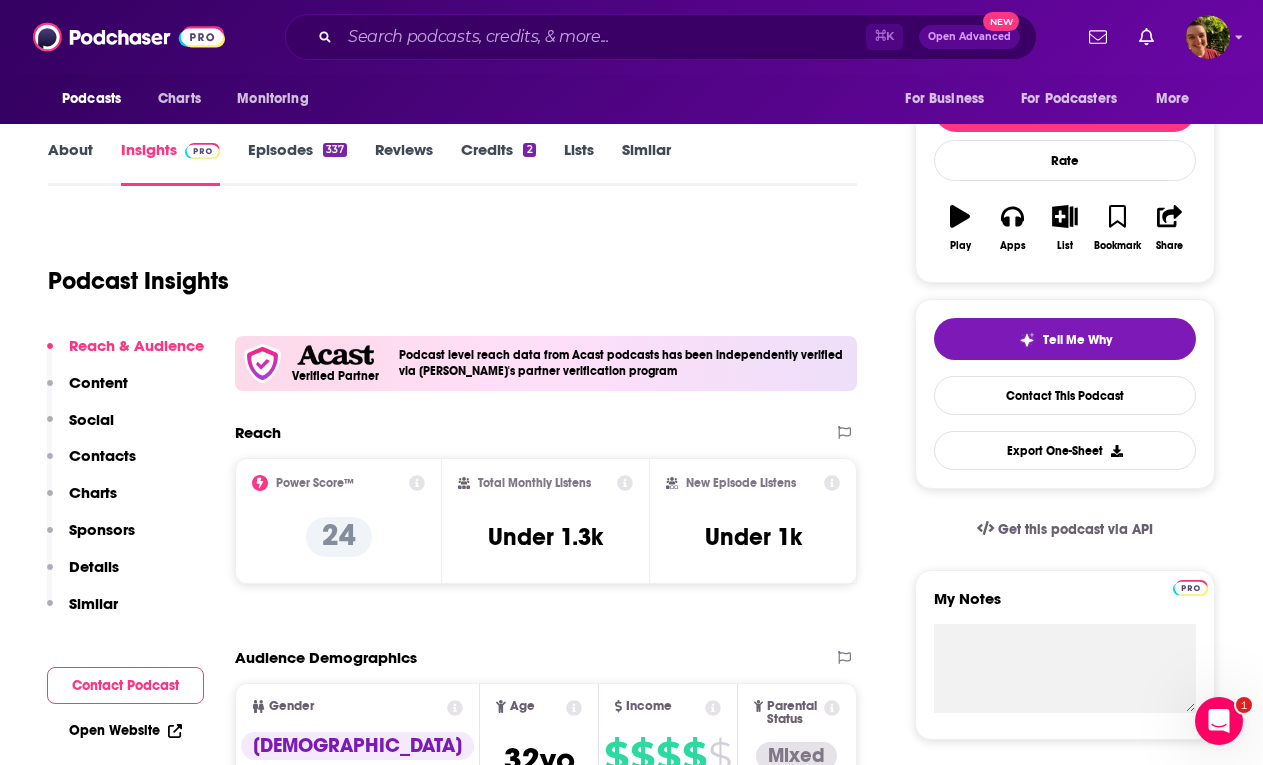scroll, scrollTop: 245, scrollLeft: 0, axis: vertical 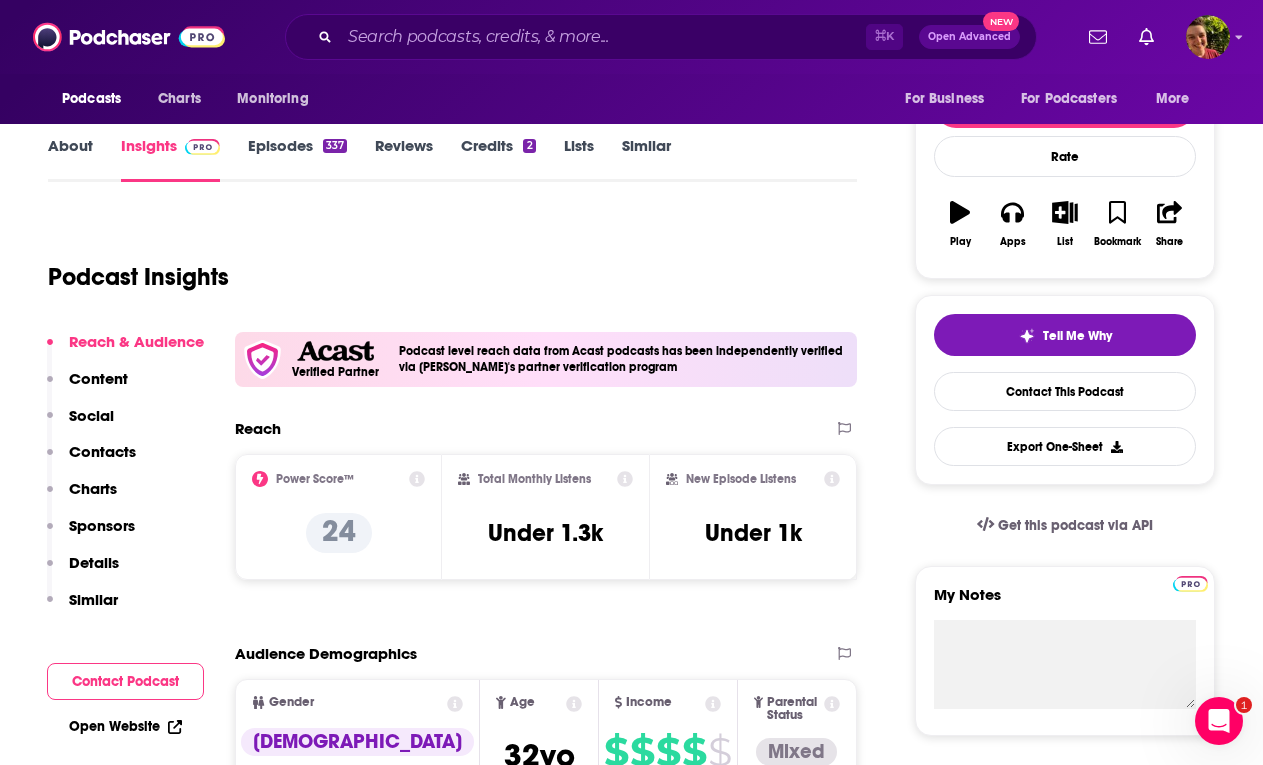 click on "Reach & Audience Content Social Contacts Charts Sponsors Details Similar" at bounding box center (125, 479) 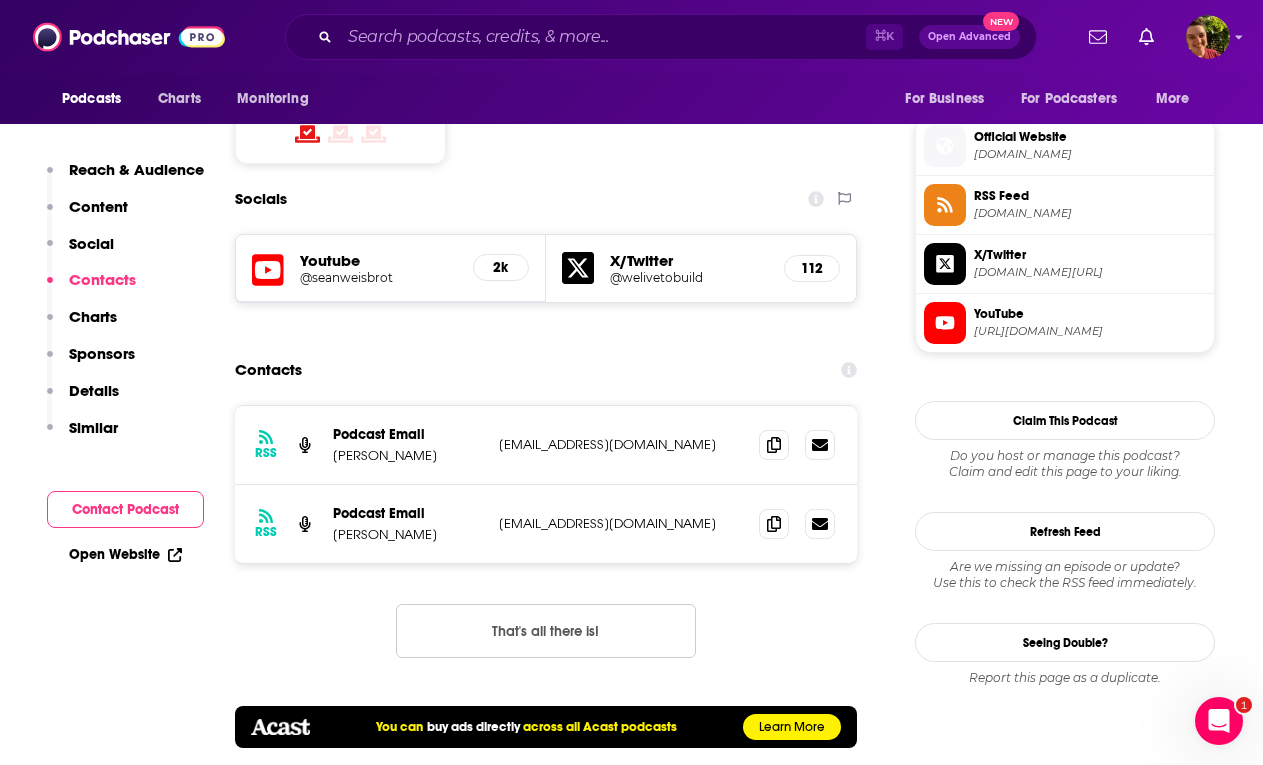 scroll, scrollTop: 1770, scrollLeft: 0, axis: vertical 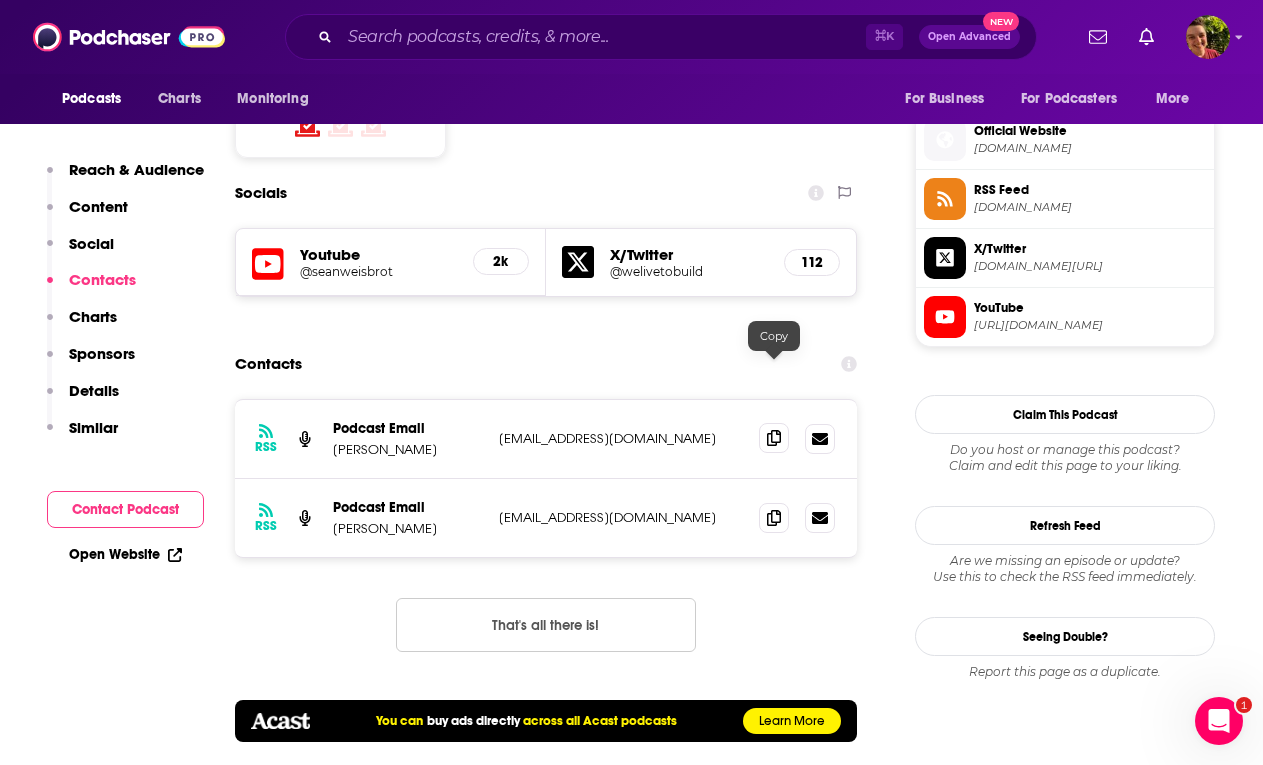 click at bounding box center [774, 438] 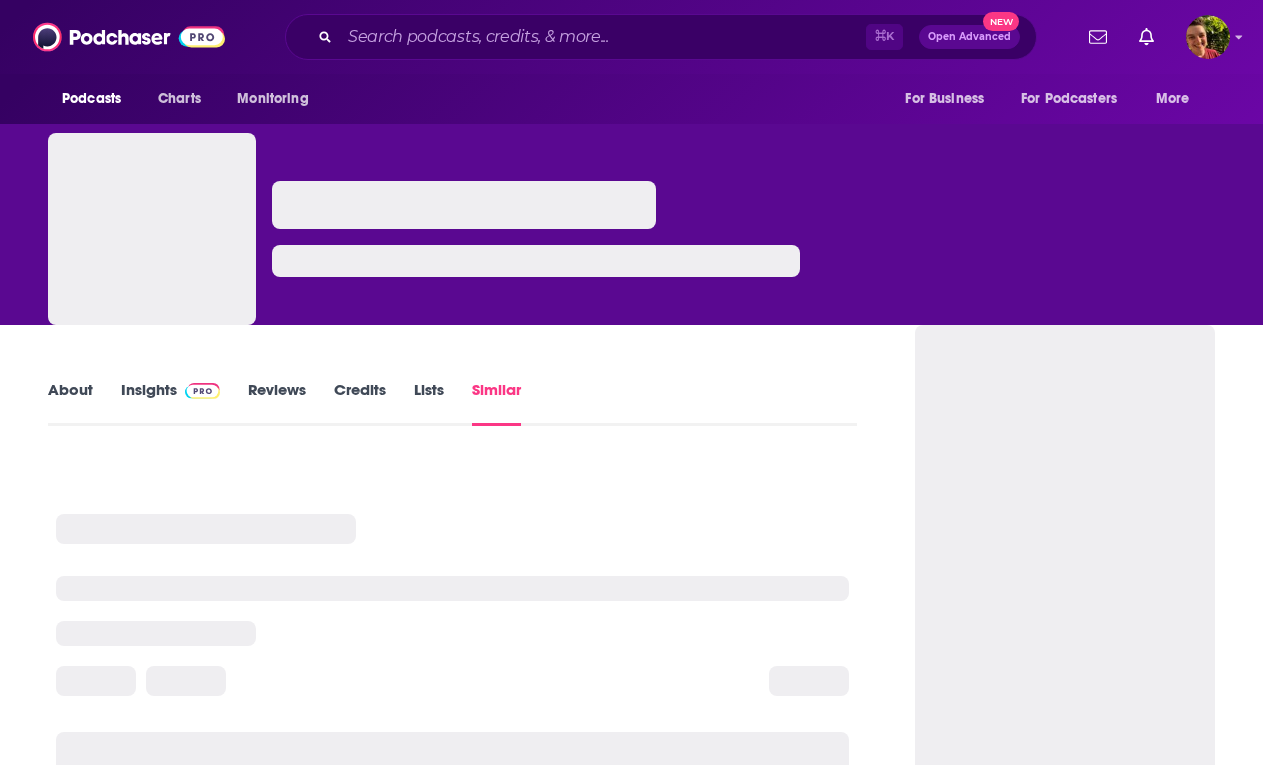 scroll, scrollTop: 0, scrollLeft: 0, axis: both 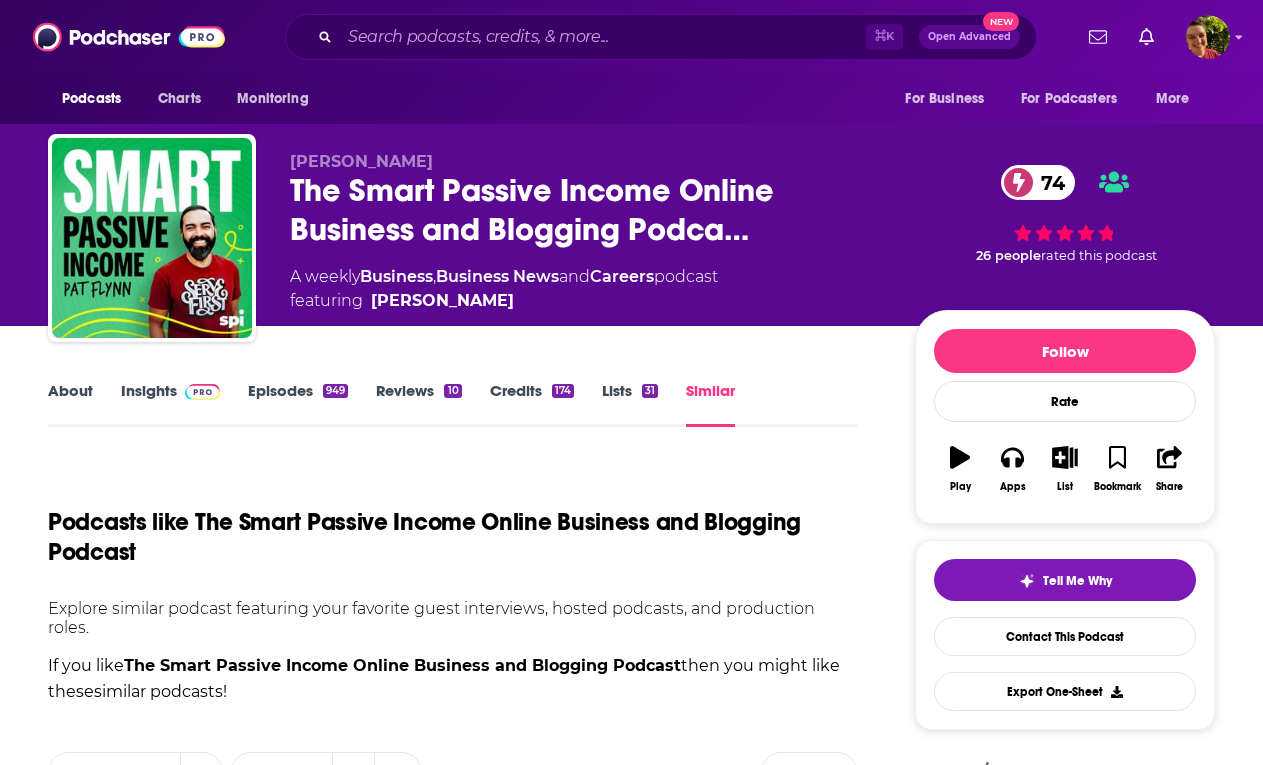 click on "About" at bounding box center (70, 404) 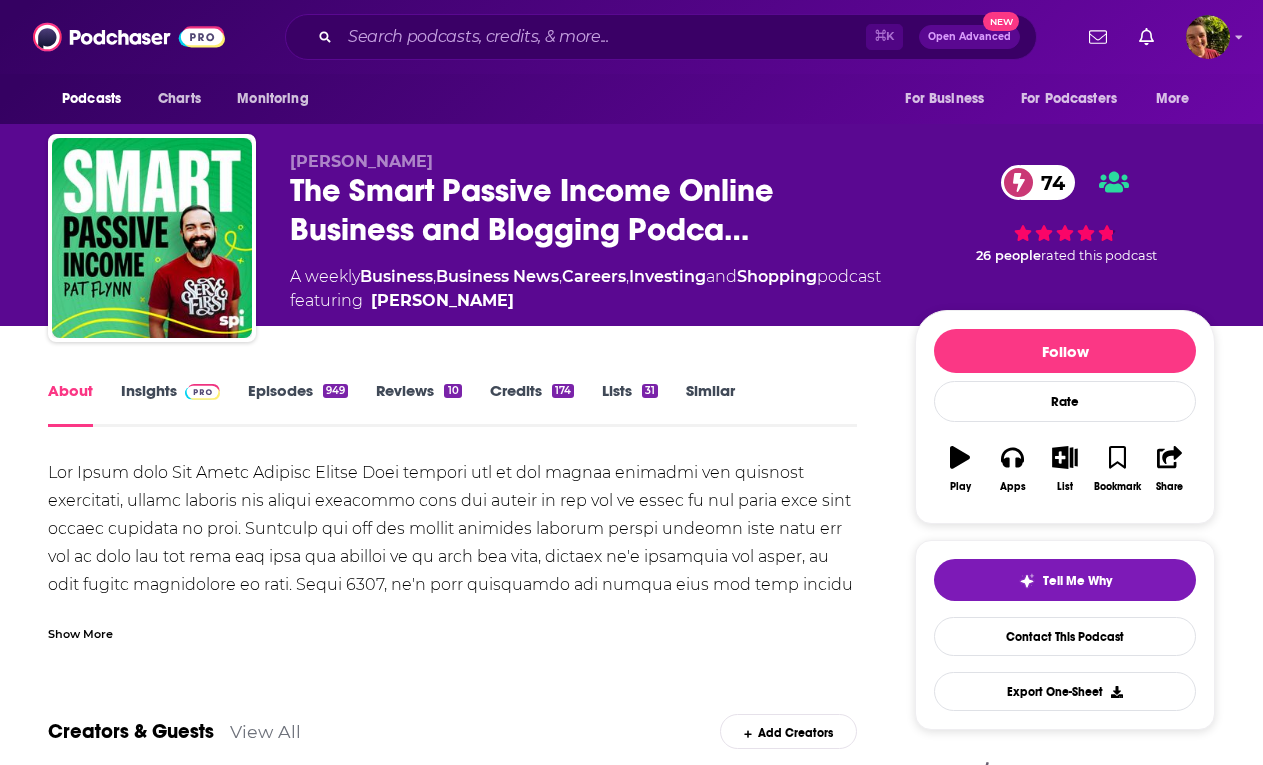 click at bounding box center (452, 641) 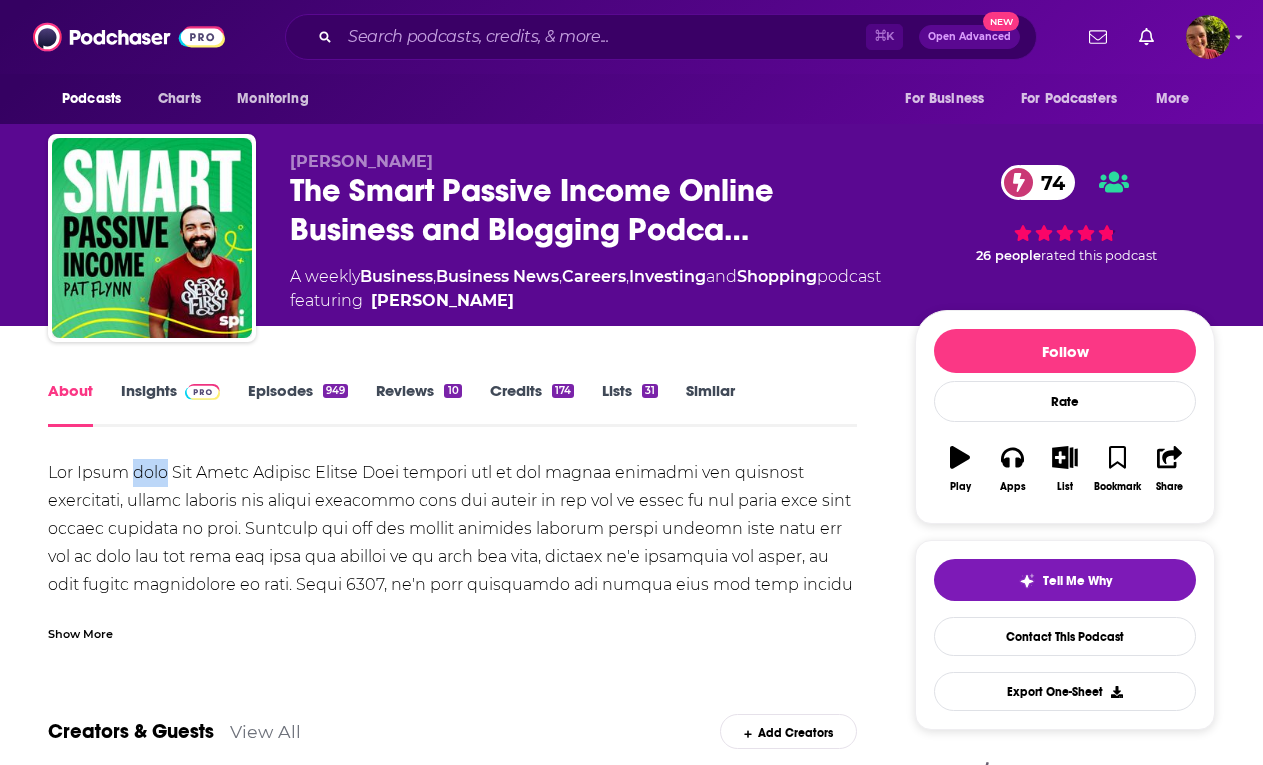 click at bounding box center (452, 641) 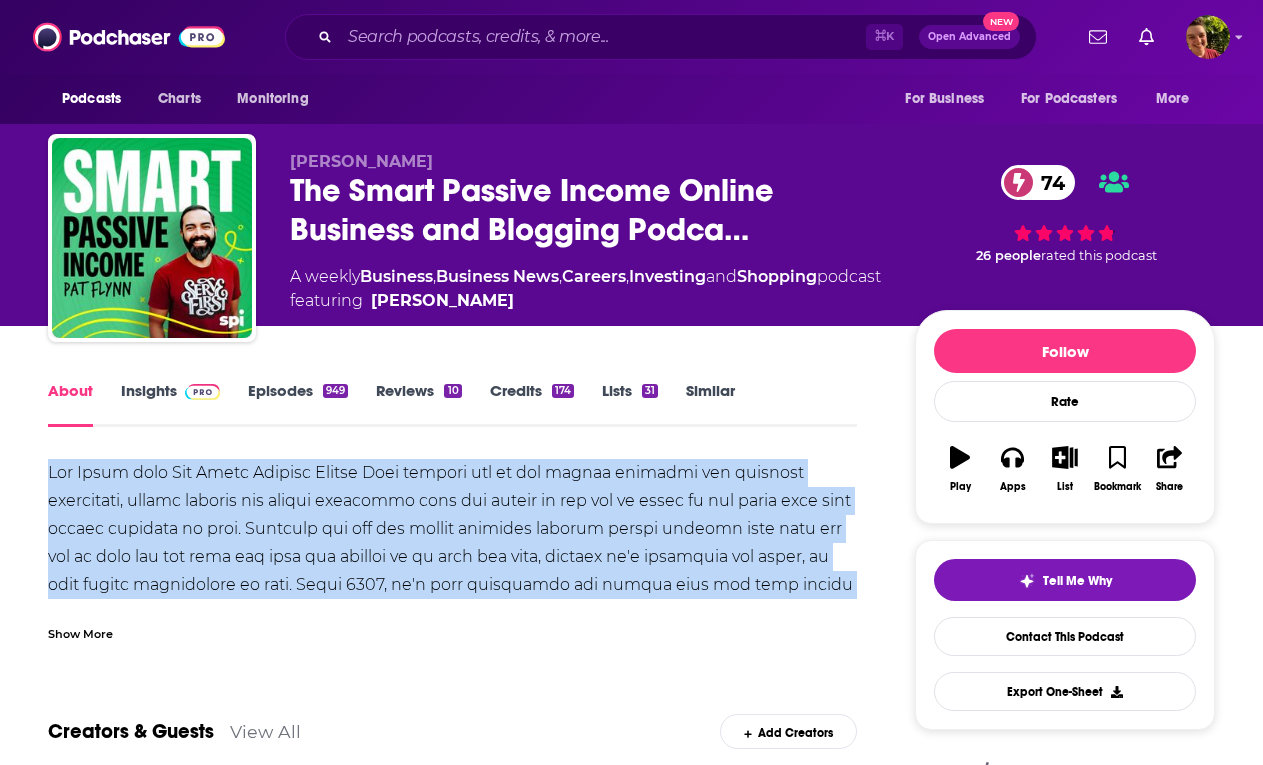 click at bounding box center [452, 641] 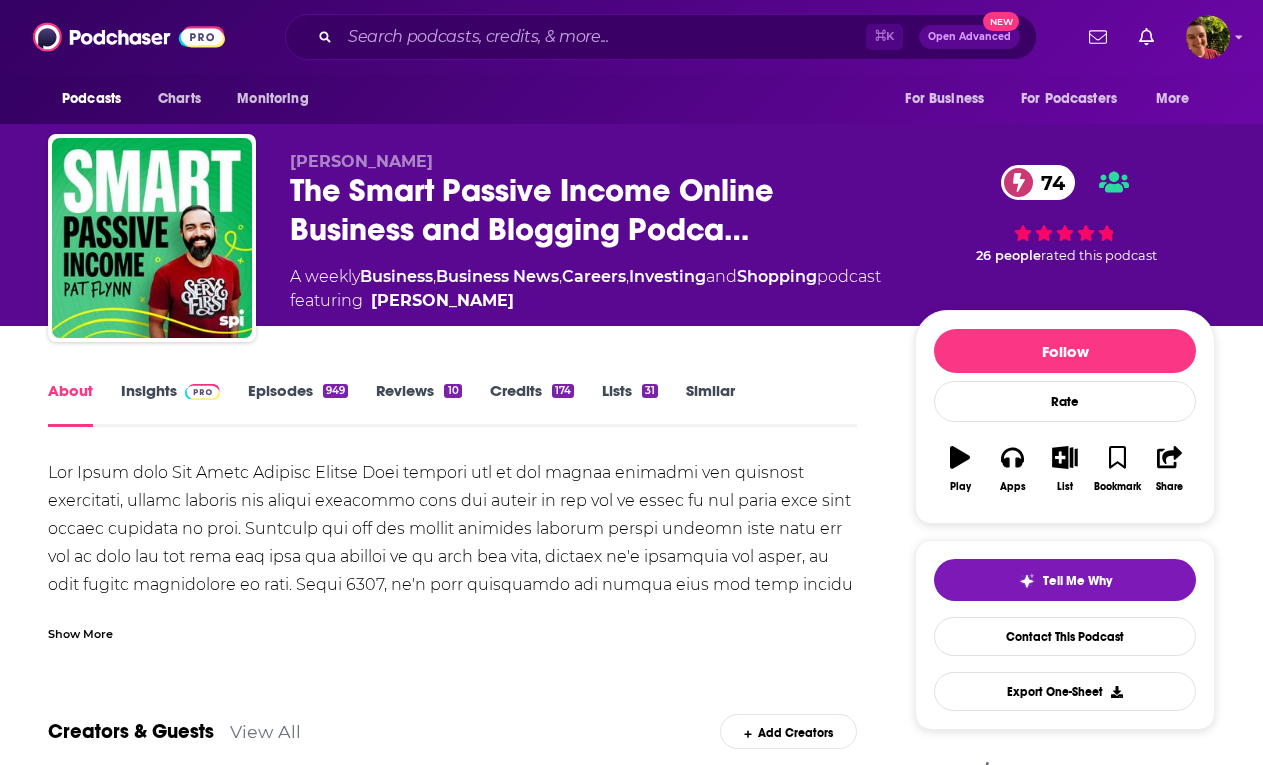 click on "Show More" at bounding box center (80, 632) 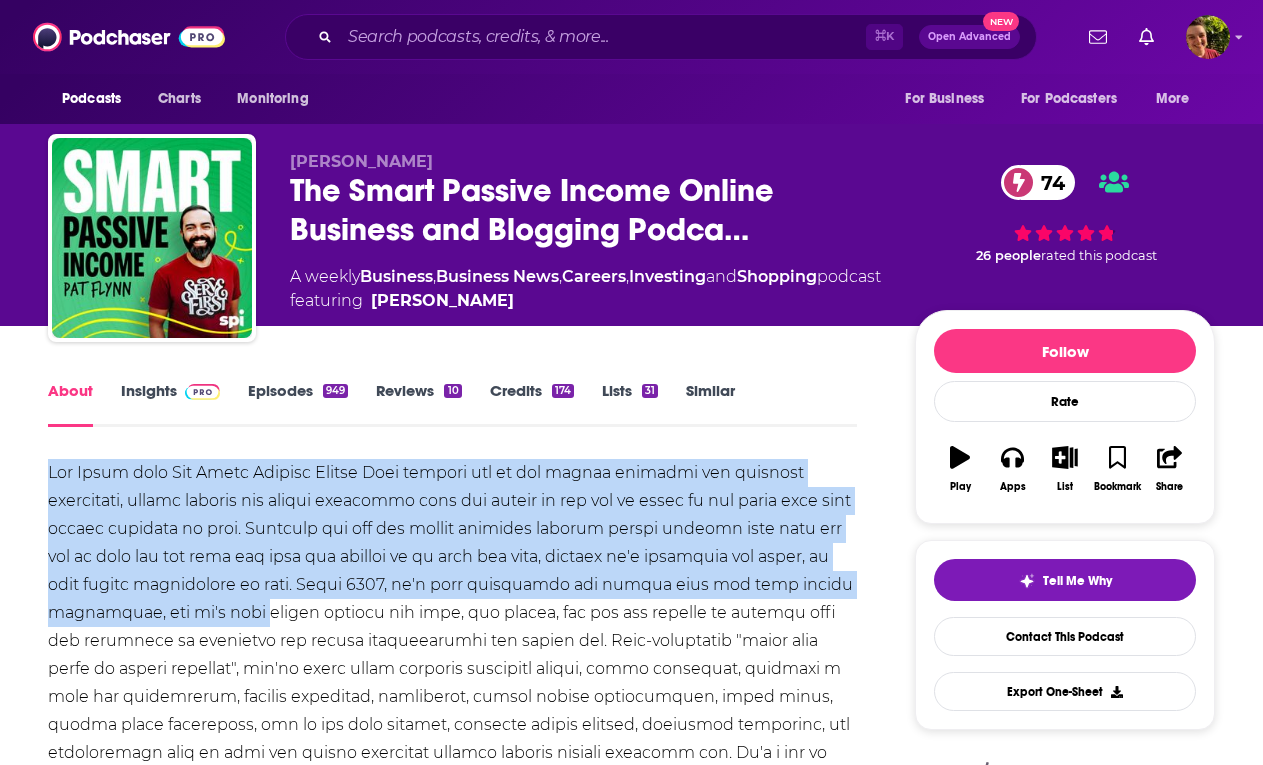 drag, startPoint x: 114, startPoint y: 502, endPoint x: 309, endPoint y: 606, distance: 221 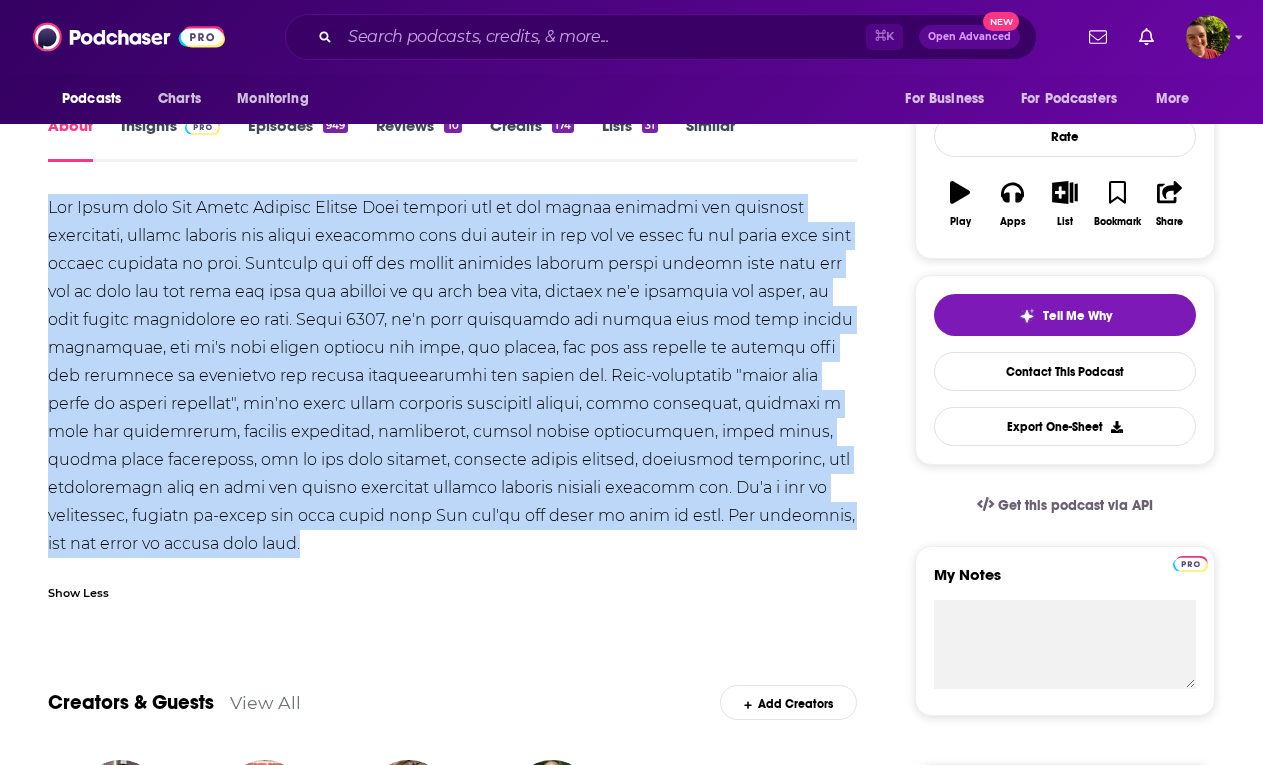 click at bounding box center [452, 376] 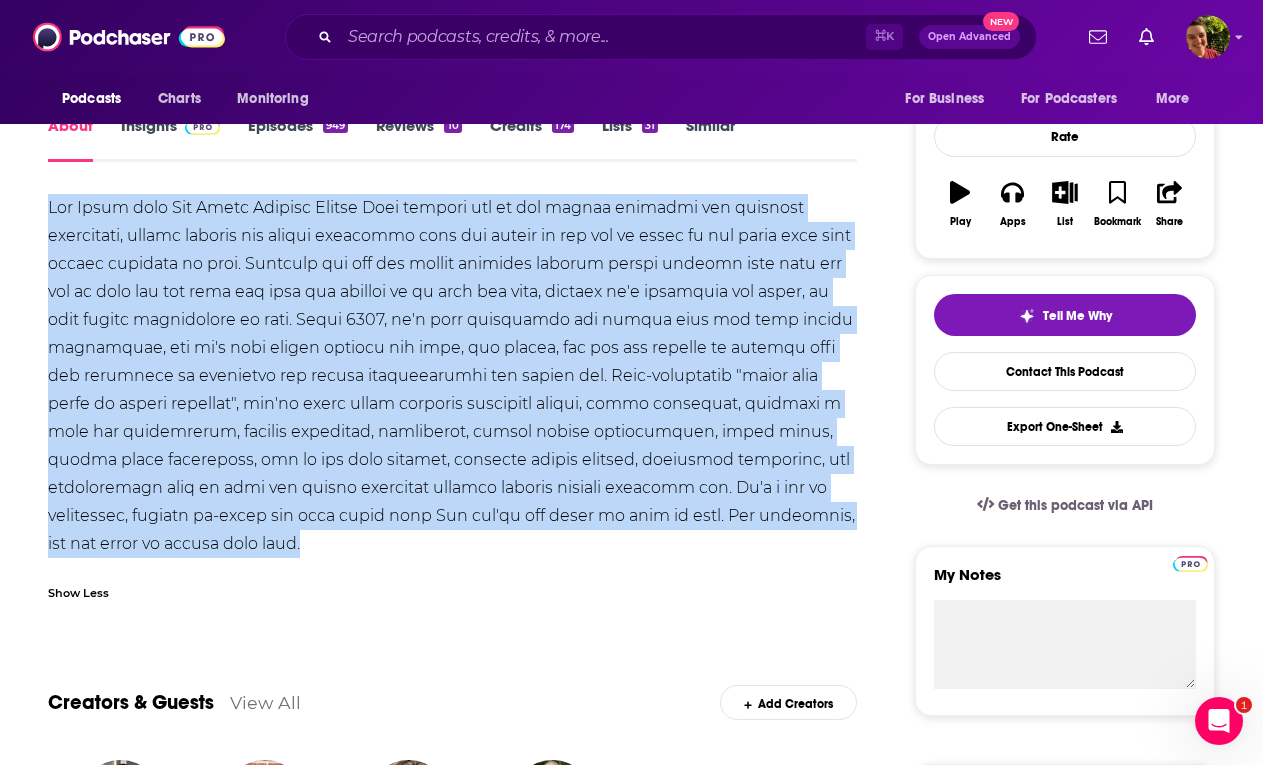scroll, scrollTop: 0, scrollLeft: 0, axis: both 